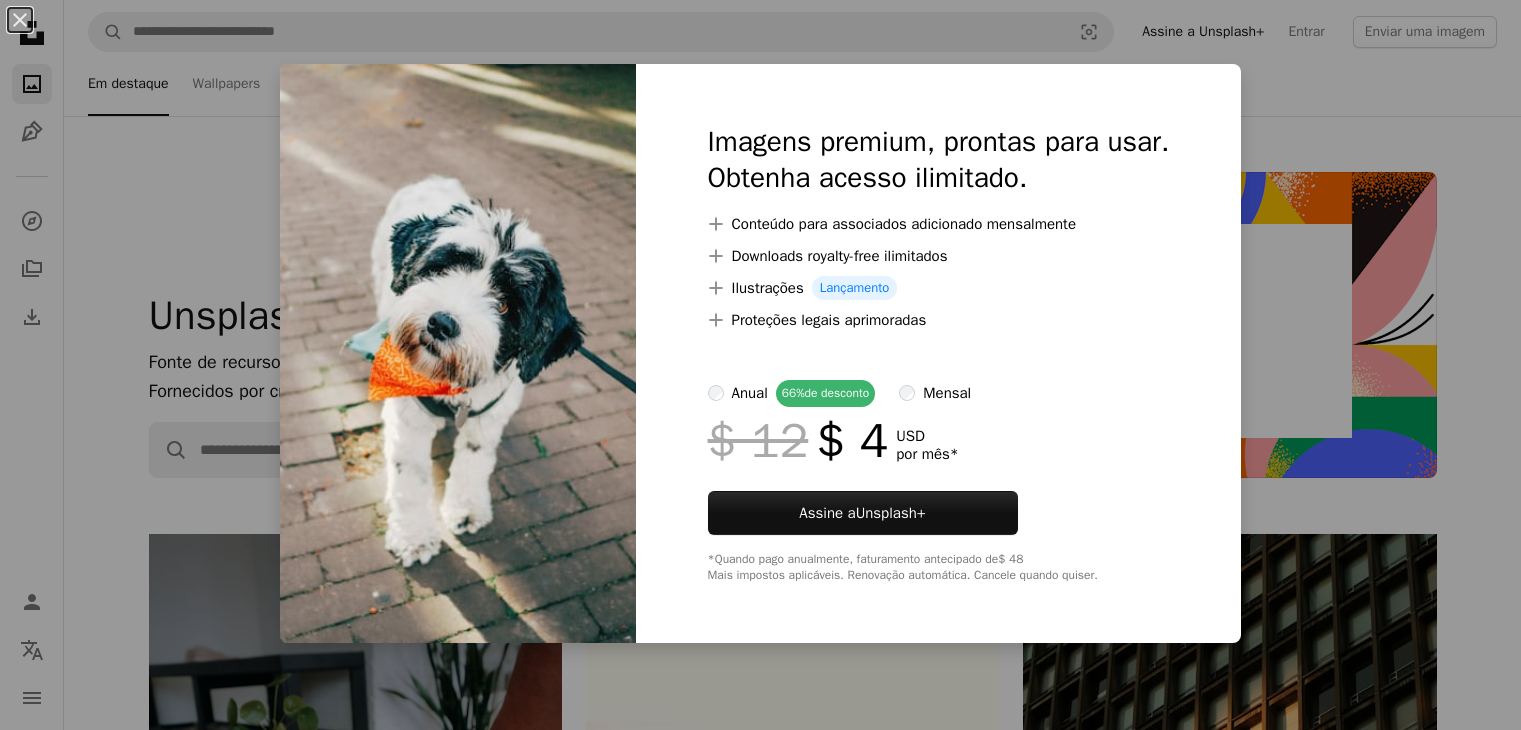 scroll, scrollTop: 19280, scrollLeft: 0, axis: vertical 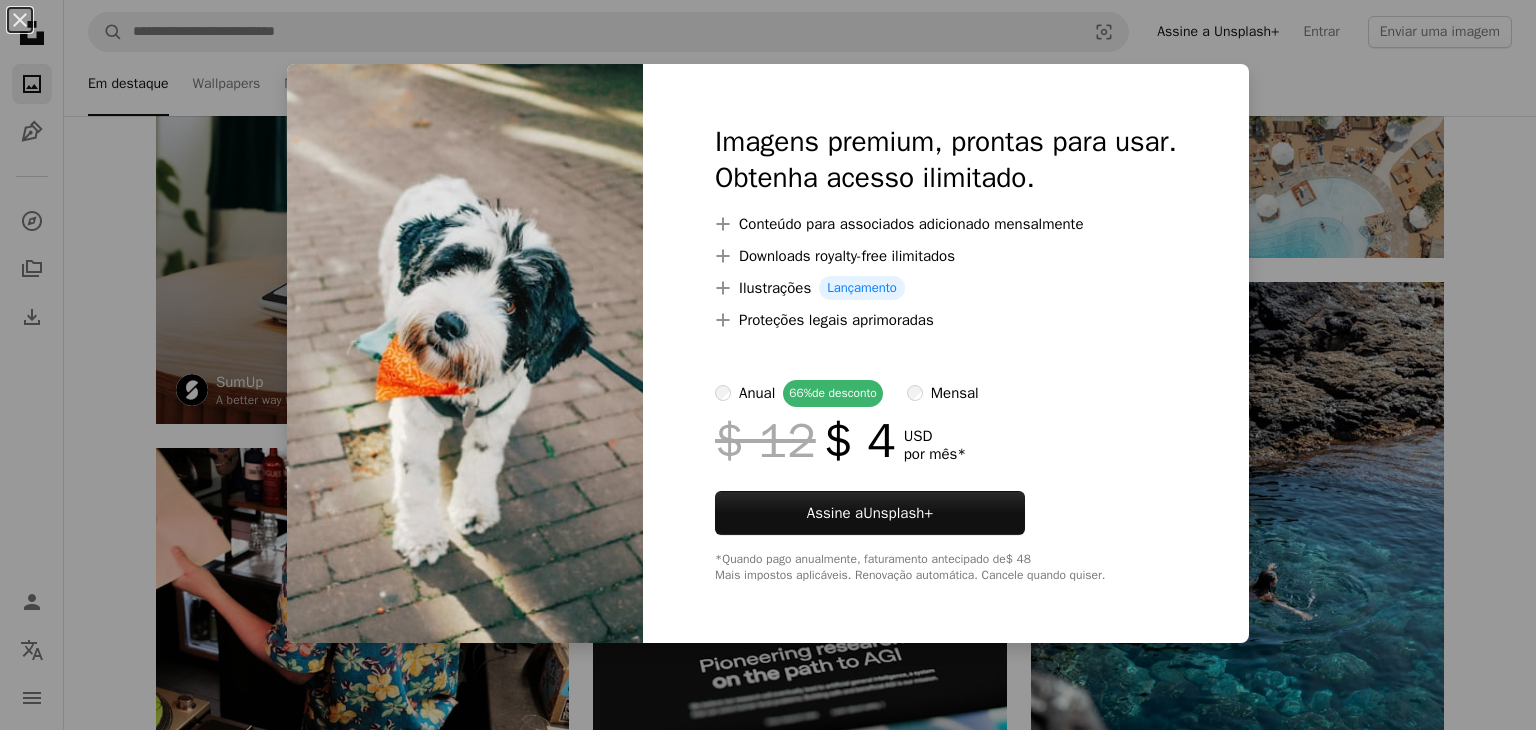 click on "An X shape Imagens premium, prontas para usar. Obtenha acesso ilimitado. A plus sign Conteúdo para associados adicionado mensalmente A plus sign Downloads royalty-free ilimitados A plus sign Ilustrações  Lançamento A plus sign Proteções legais aprimoradas anual 66%  de desconto mensal $ 12   $ 4 USD por mês * Assine a  Unsplash+ *Quando pago anualmente, faturamento antecipado de  $ 48 Mais impostos aplicáveis. Renovação automática. Cancele quando quiser." at bounding box center [768, 365] 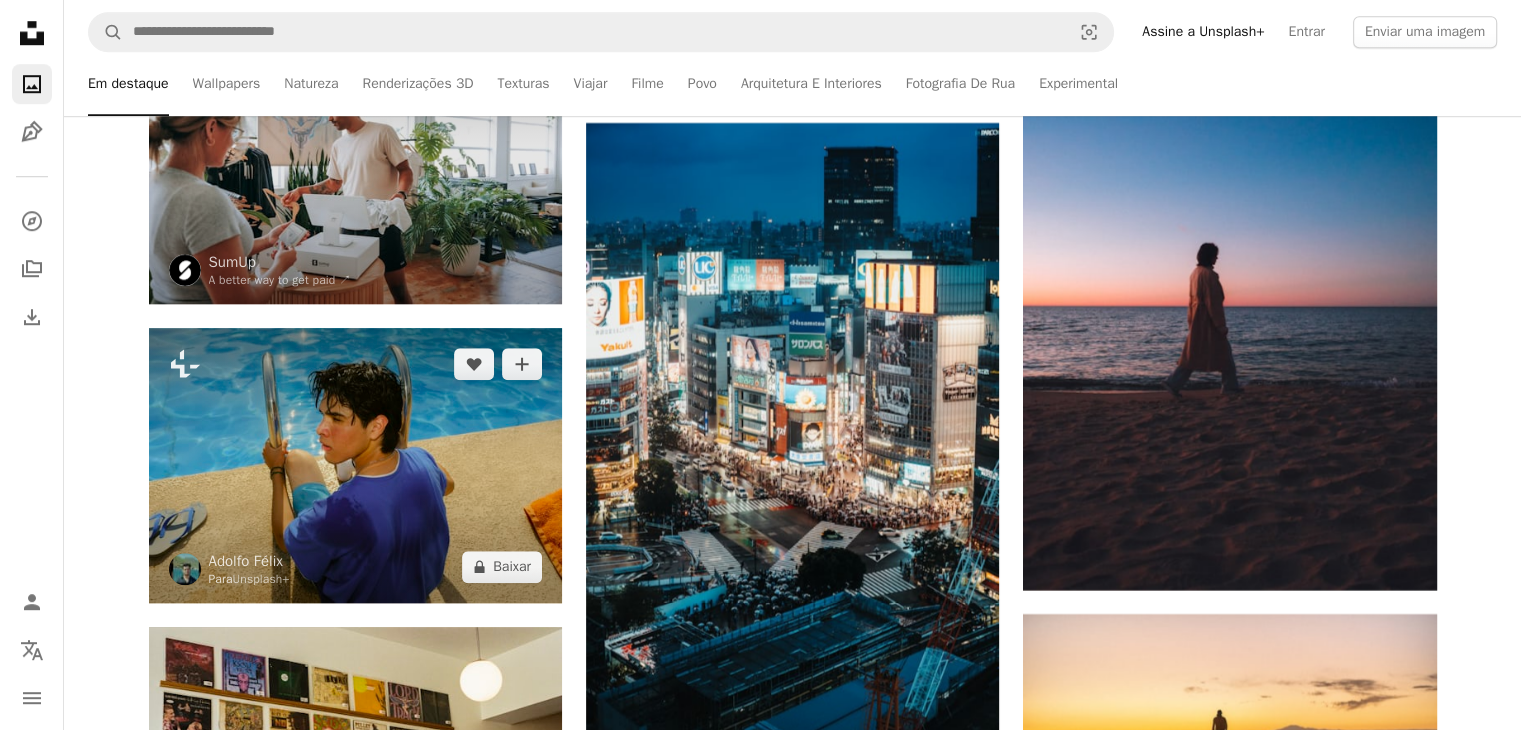 scroll, scrollTop: 32000, scrollLeft: 0, axis: vertical 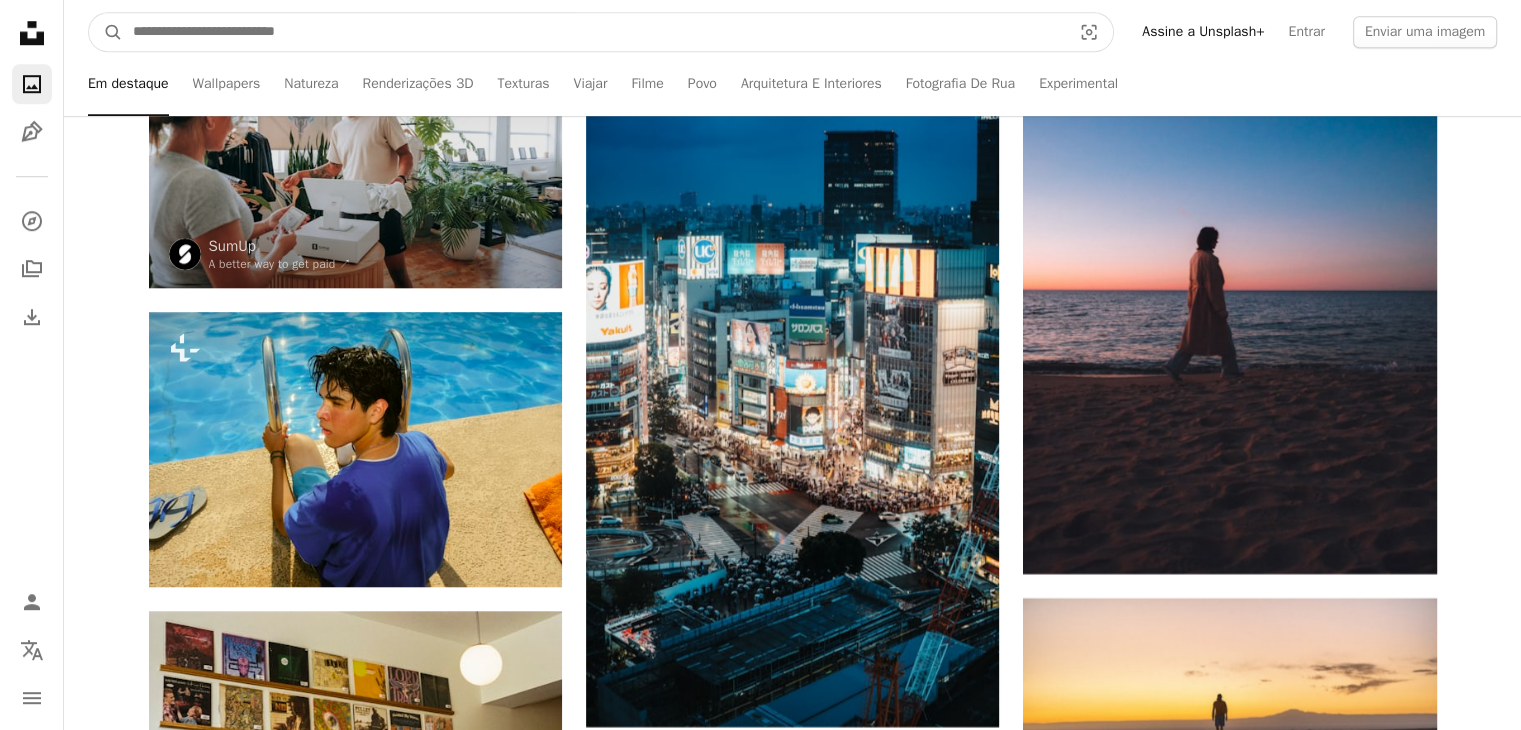 click at bounding box center [594, 32] 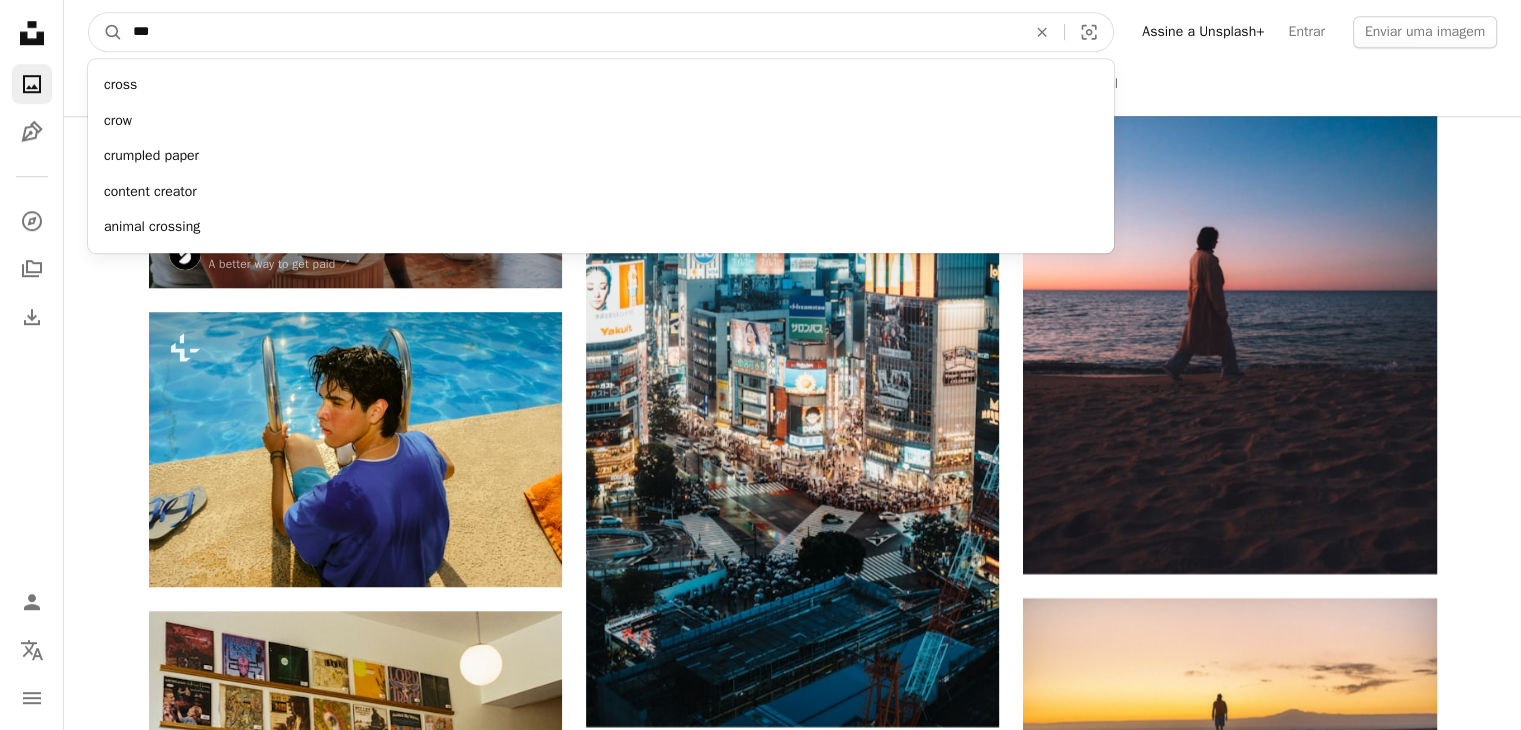type on "***" 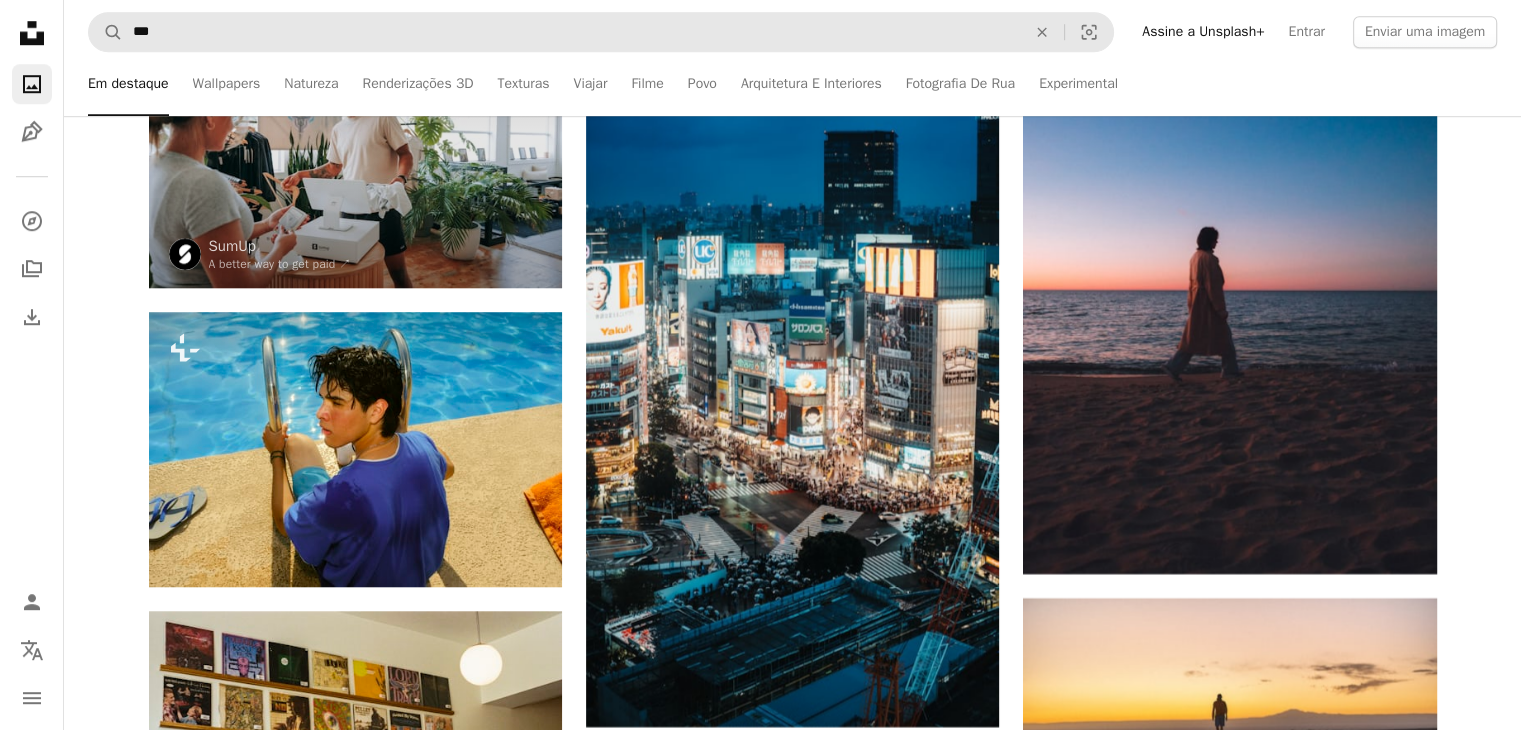 scroll, scrollTop: 0, scrollLeft: 0, axis: both 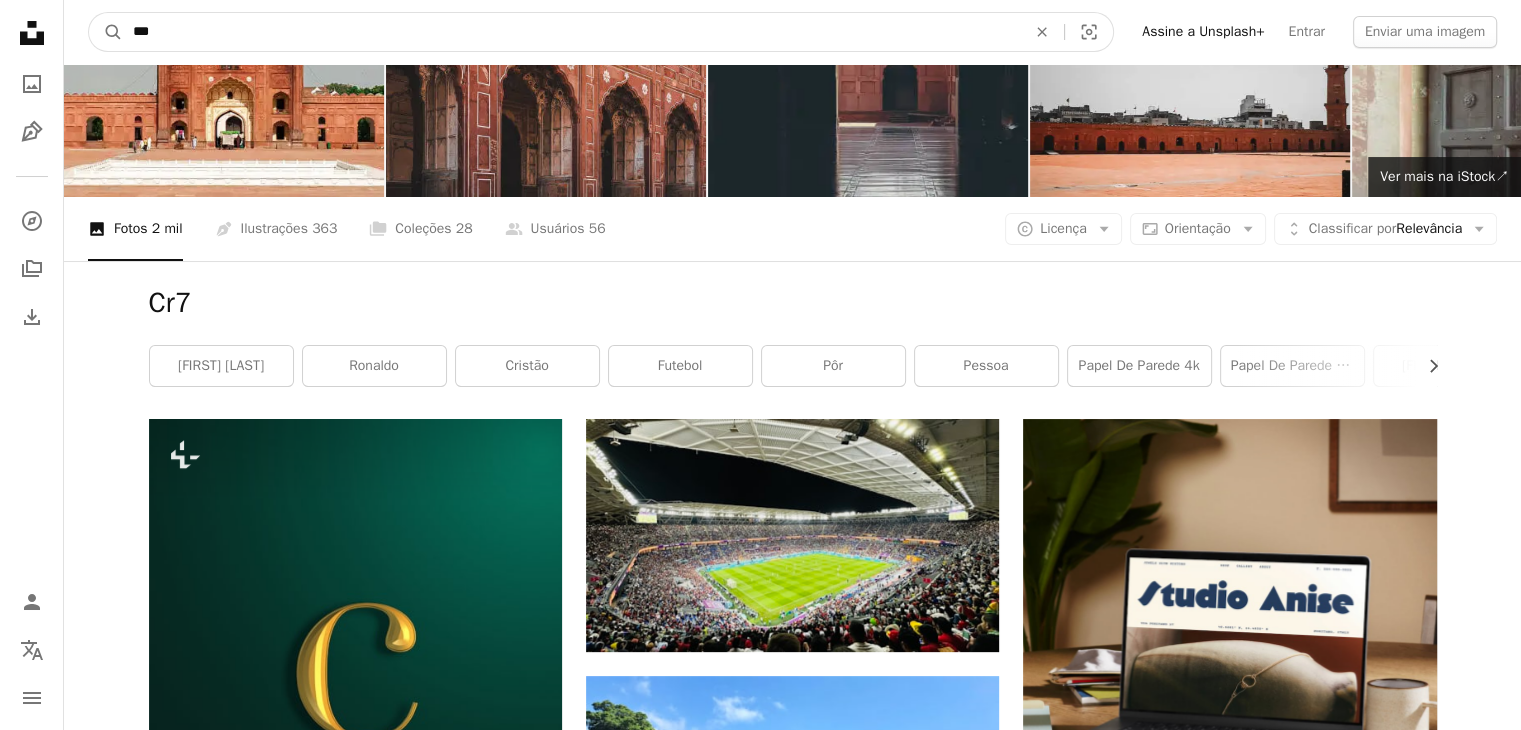 click on "***" at bounding box center (571, 32) 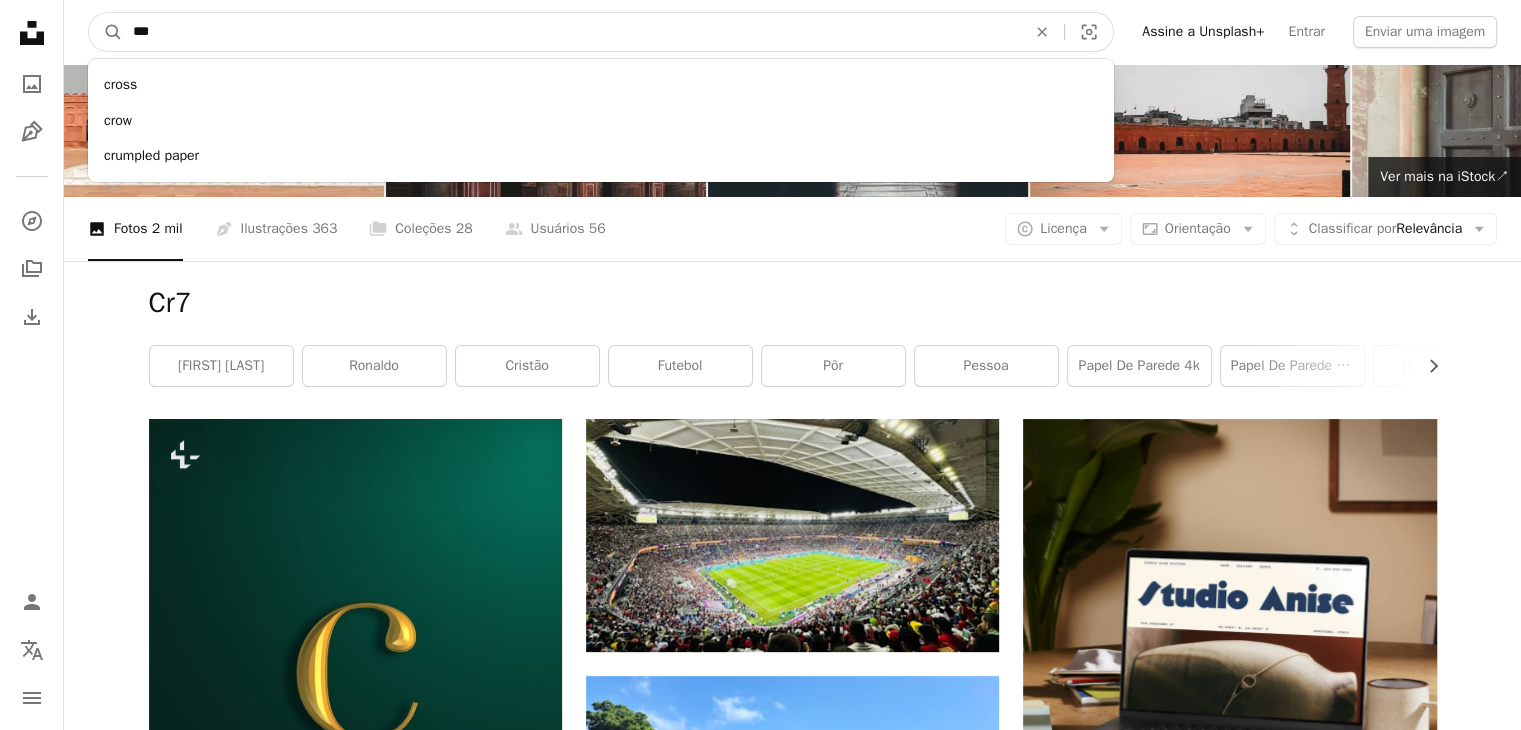click on "***" at bounding box center (571, 32) 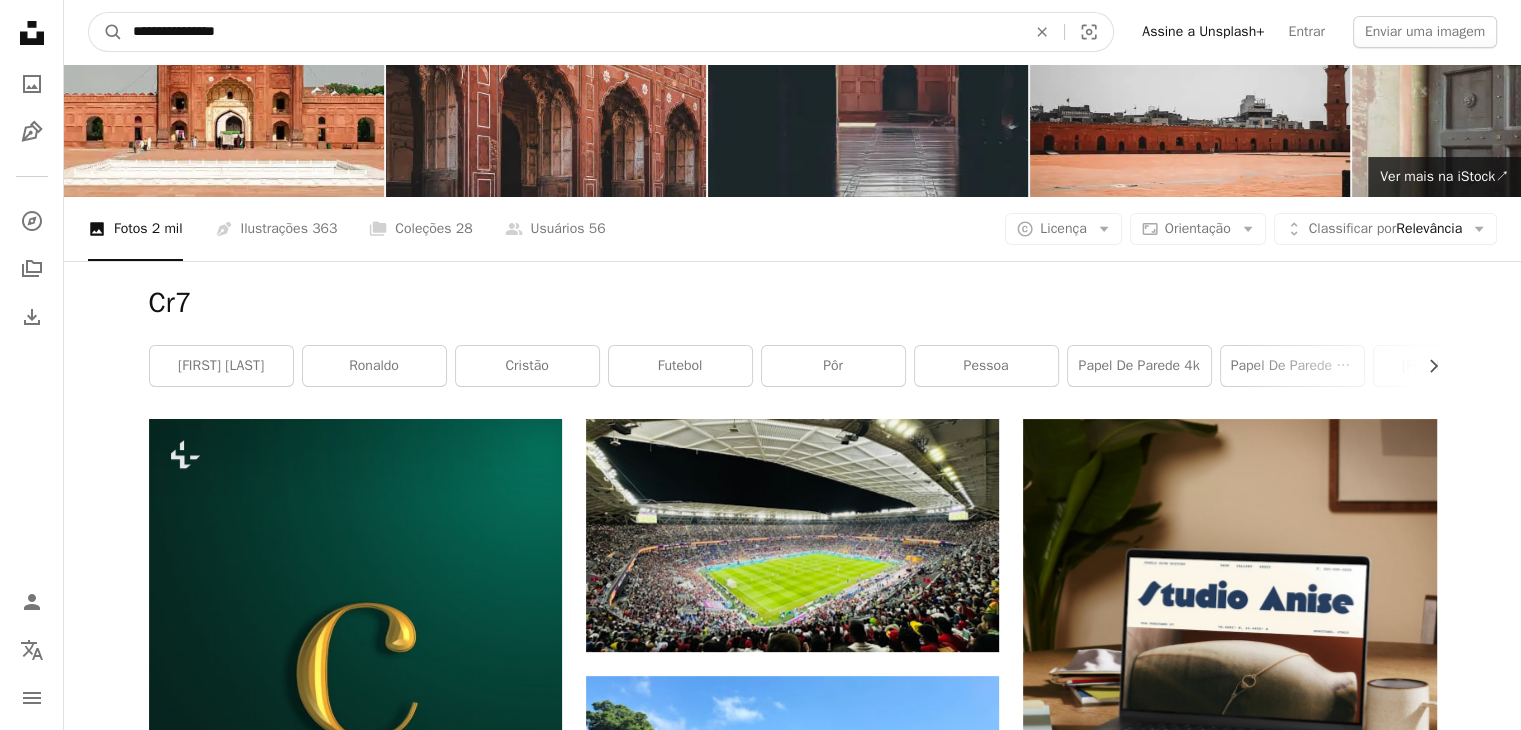 type on "**********" 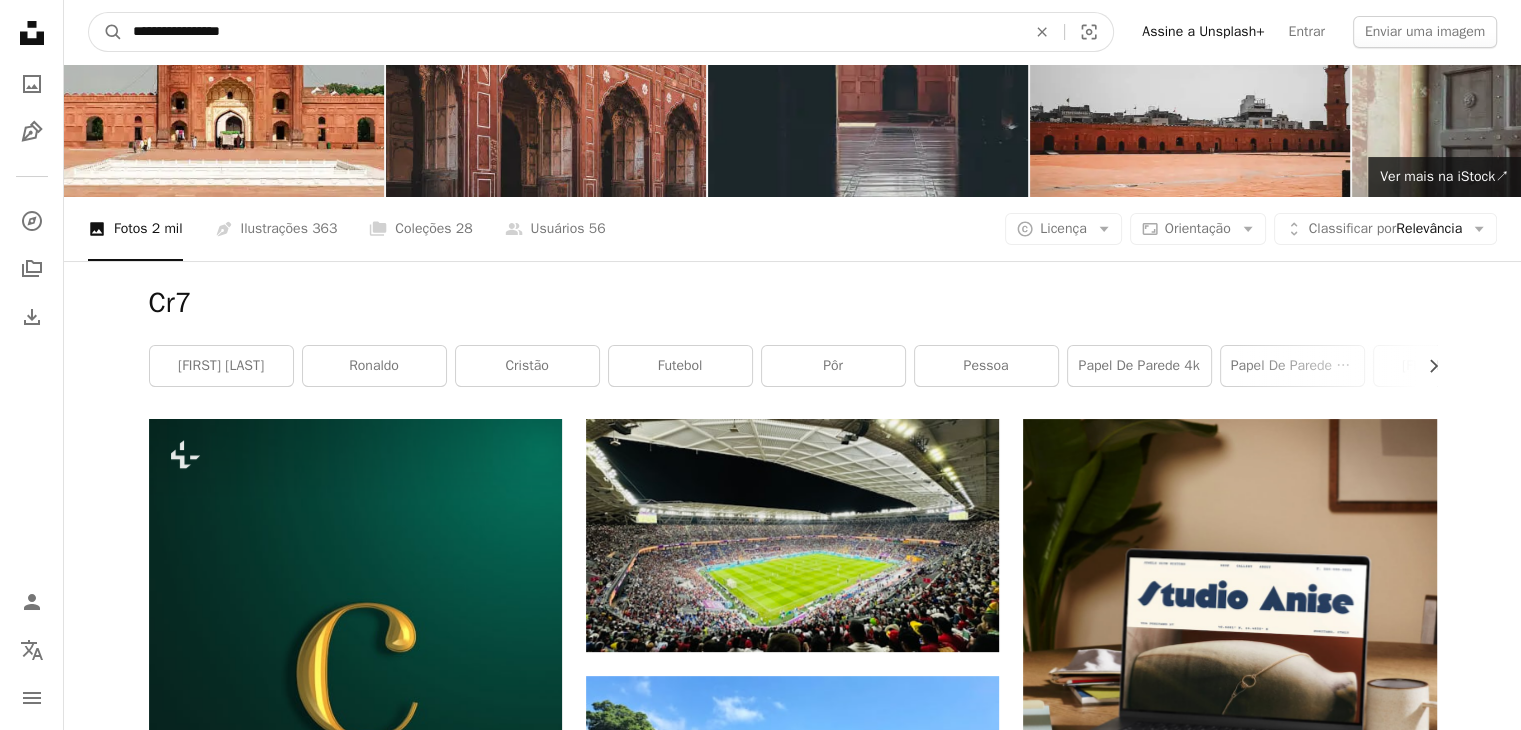 click on "A magnifying glass" at bounding box center [106, 32] 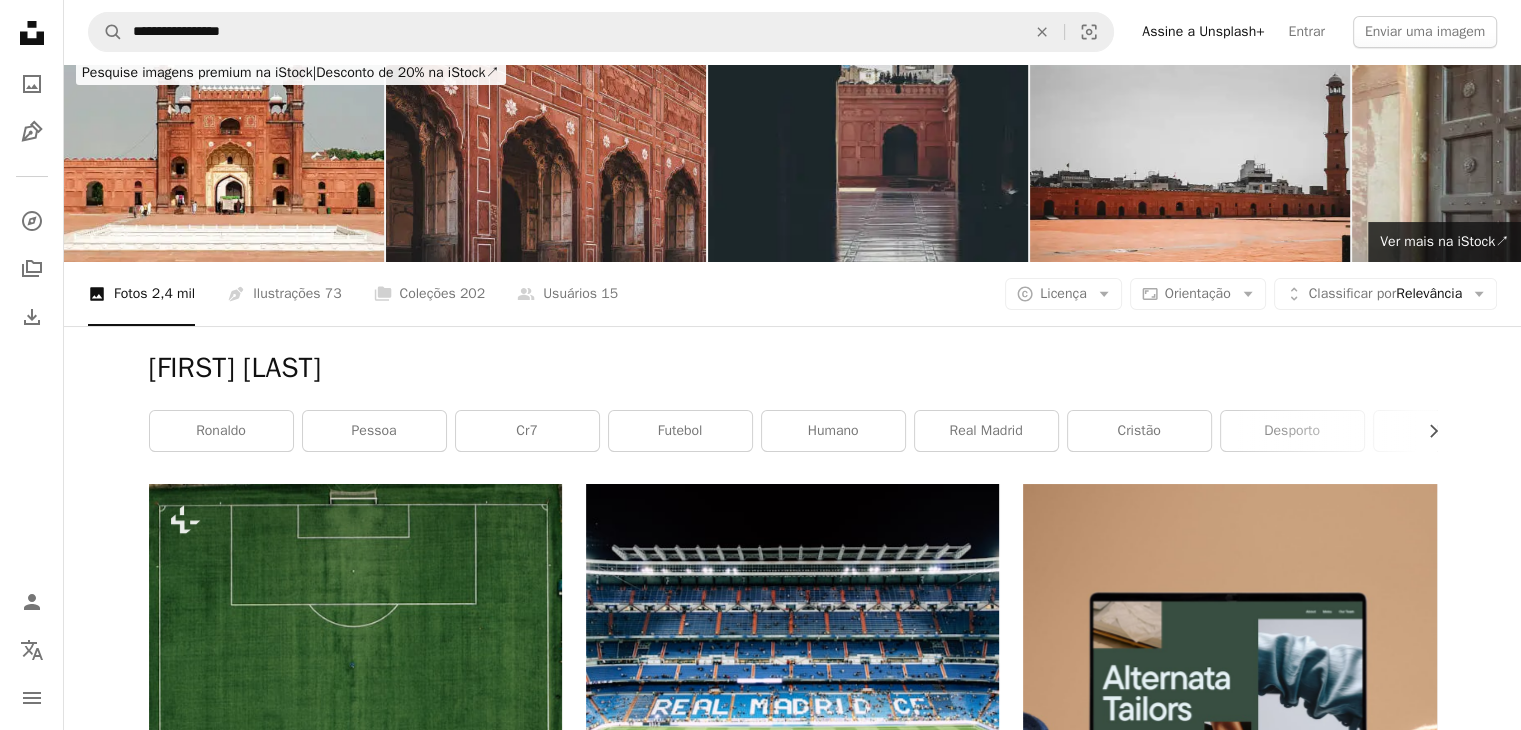 scroll, scrollTop: 0, scrollLeft: 0, axis: both 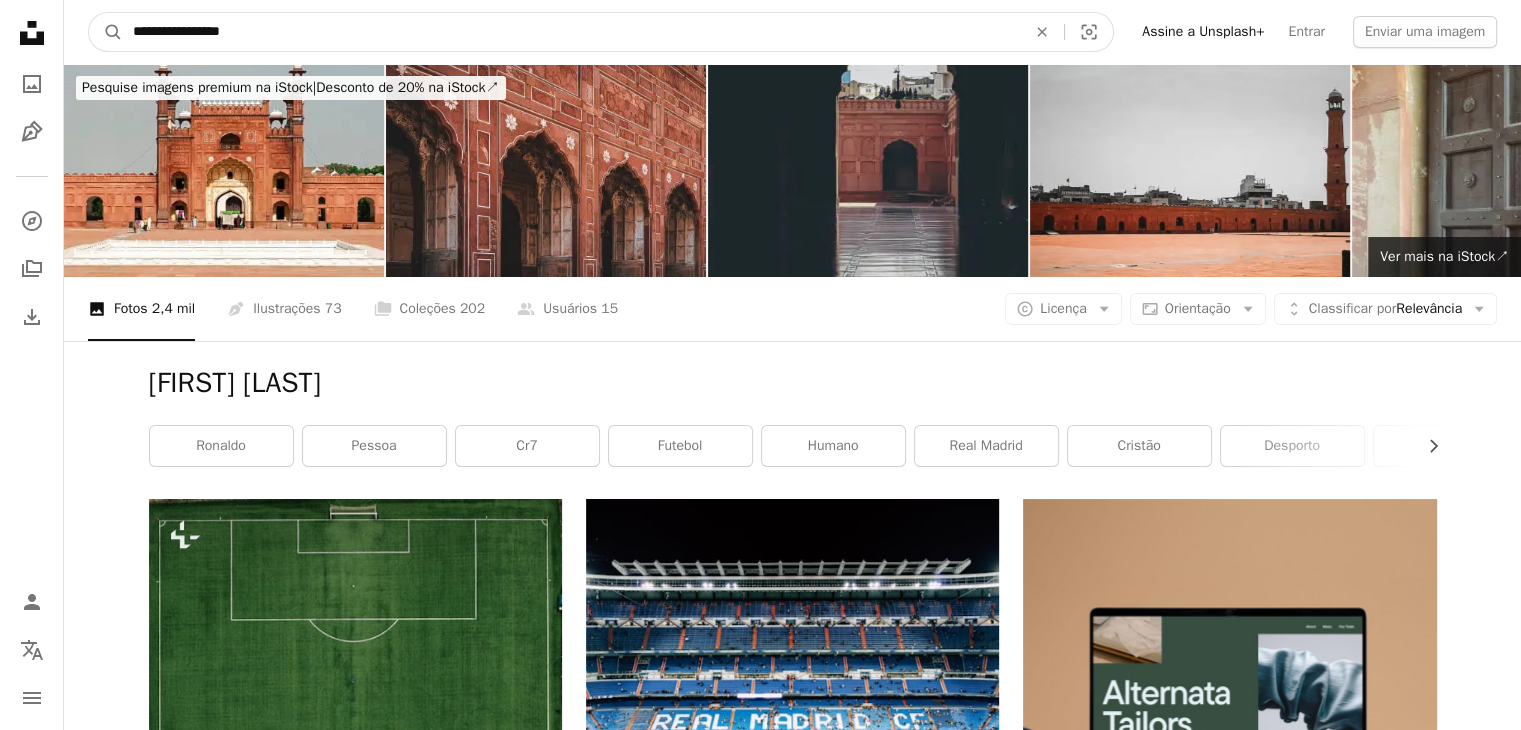 drag, startPoint x: 301, startPoint y: 29, endPoint x: 16, endPoint y: 47, distance: 285.56784 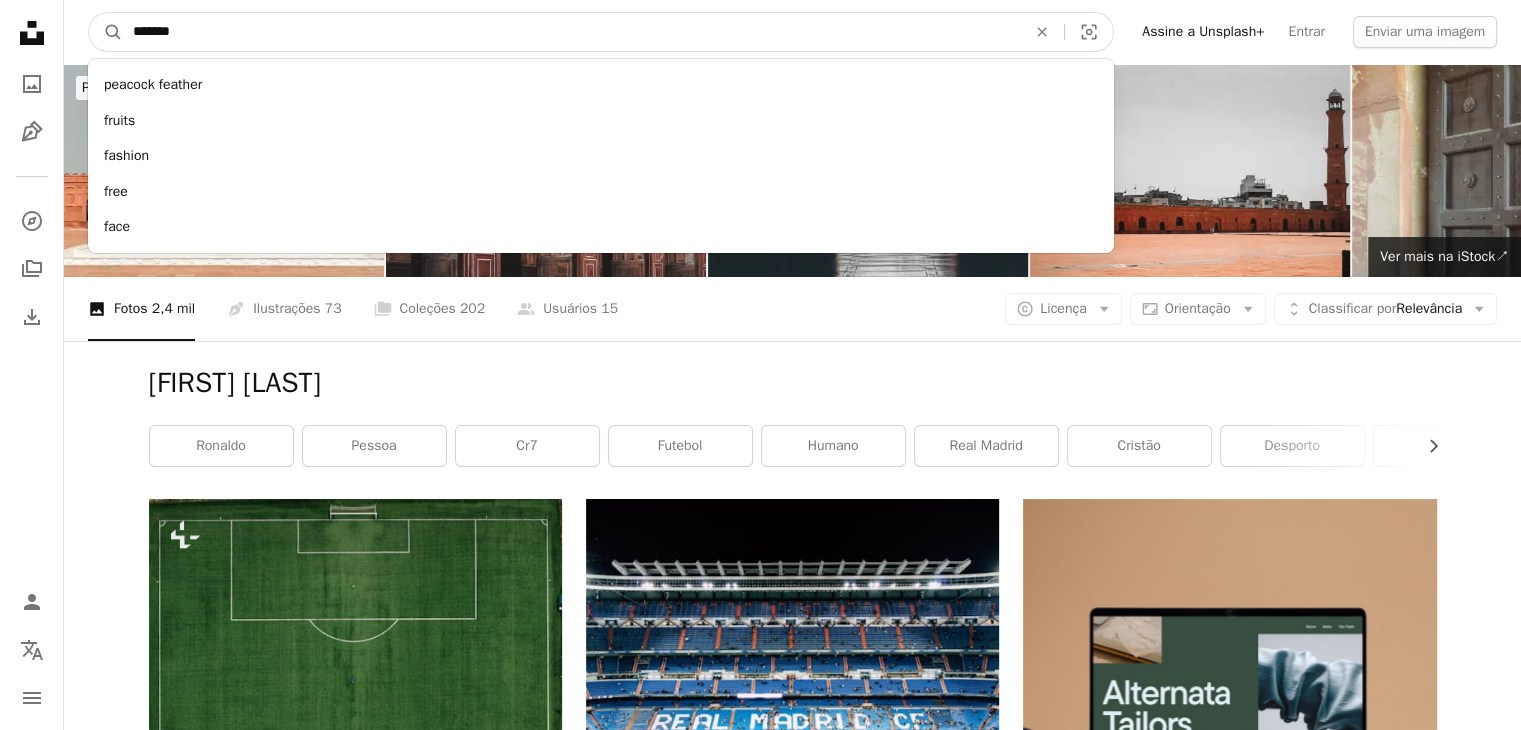 type on "********" 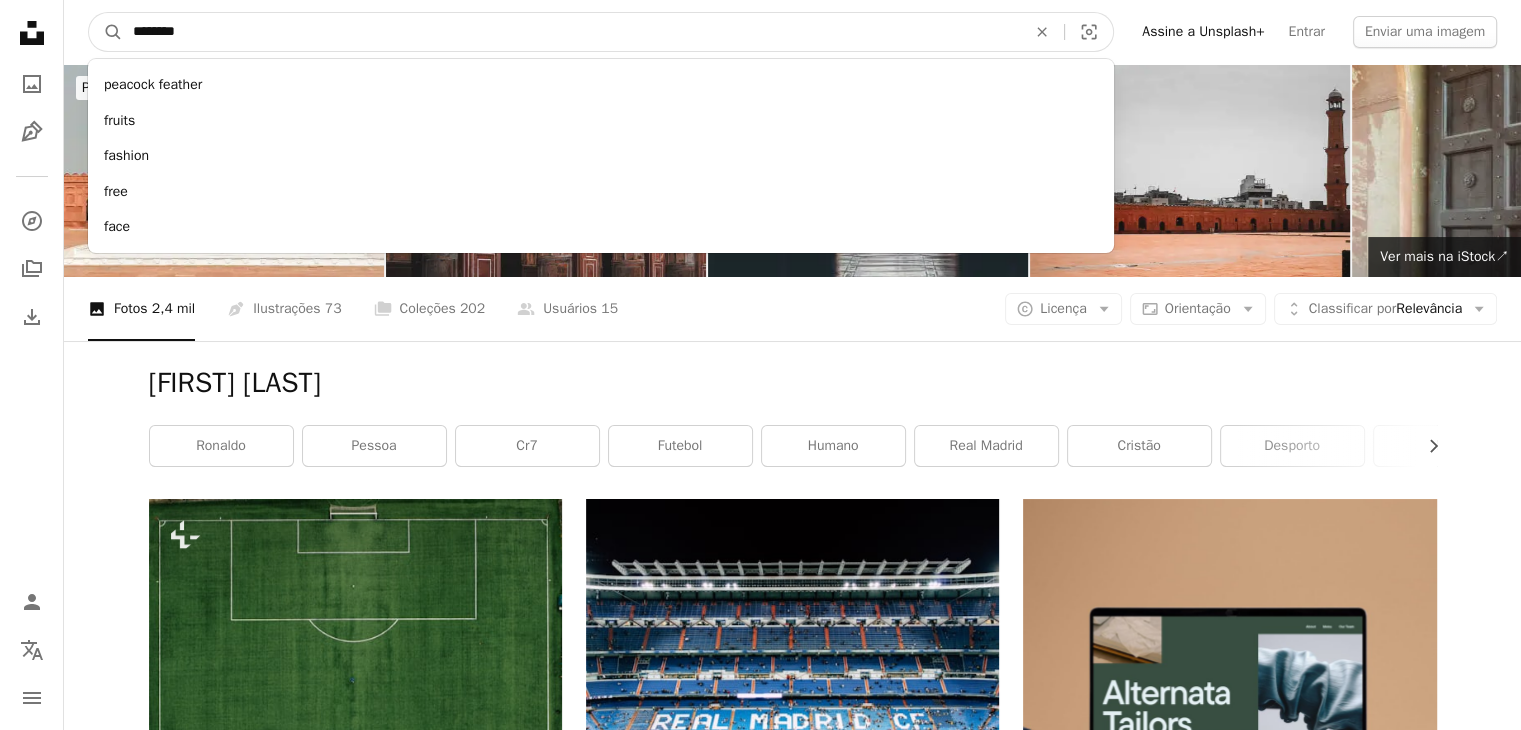 click on "A magnifying glass" at bounding box center (106, 32) 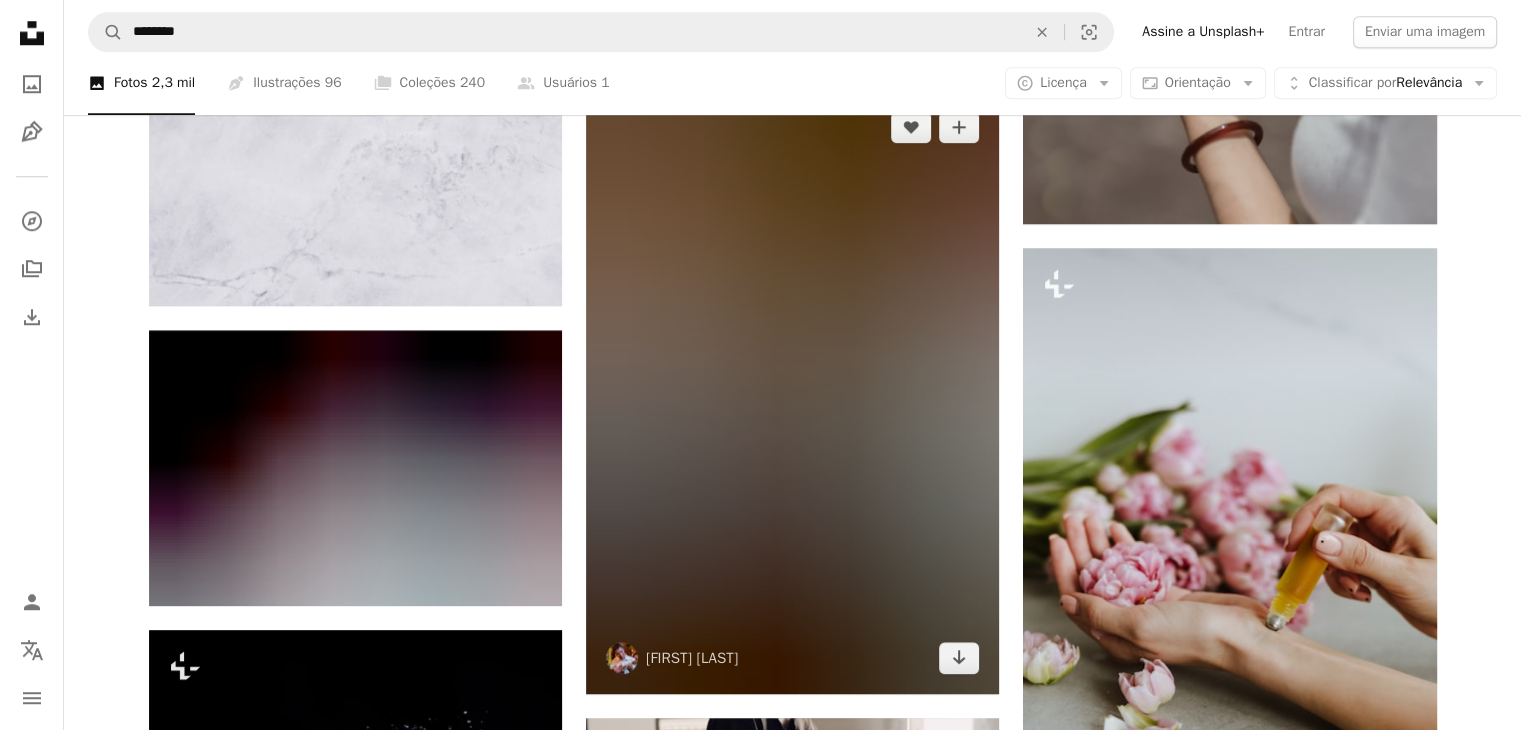 scroll, scrollTop: 1800, scrollLeft: 0, axis: vertical 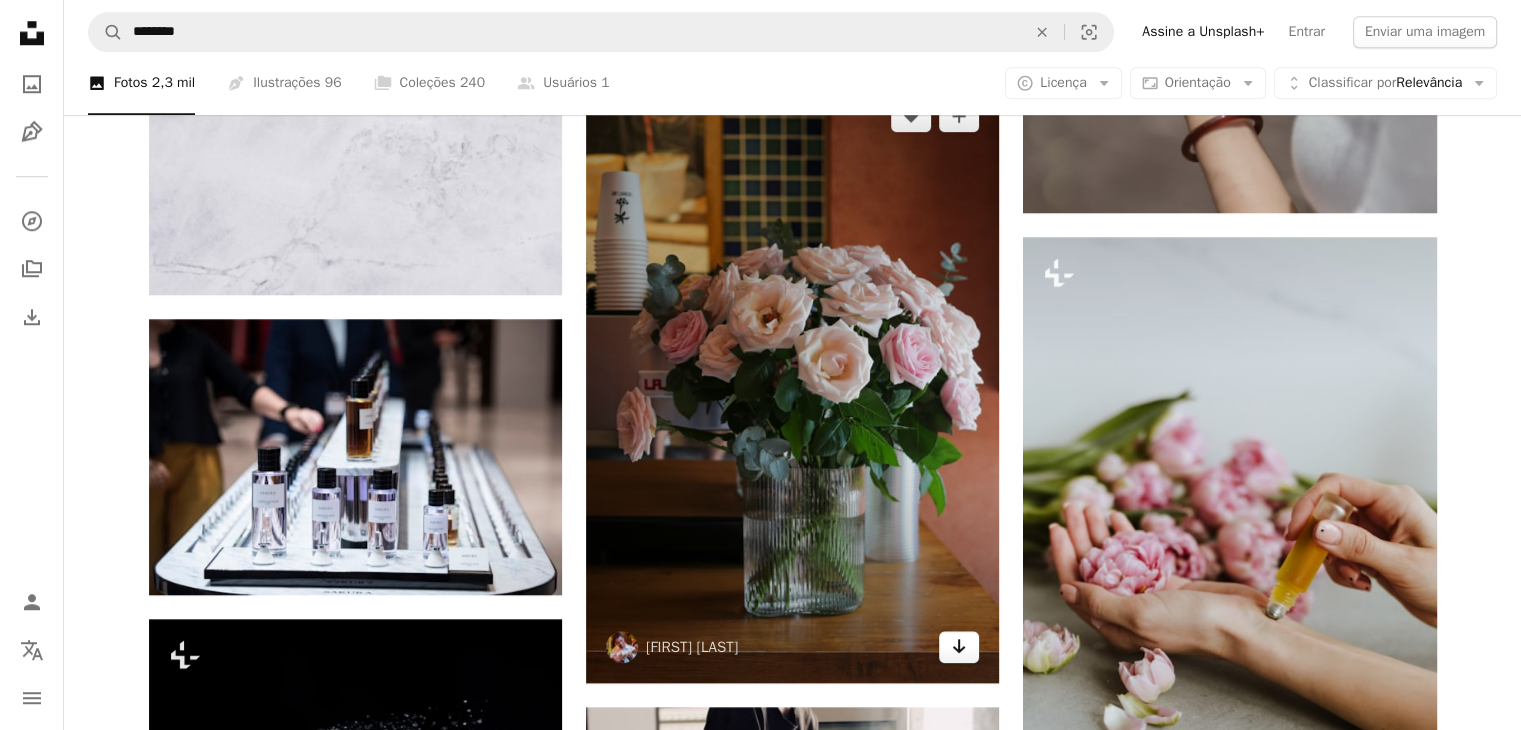 click on "Arrow pointing down" 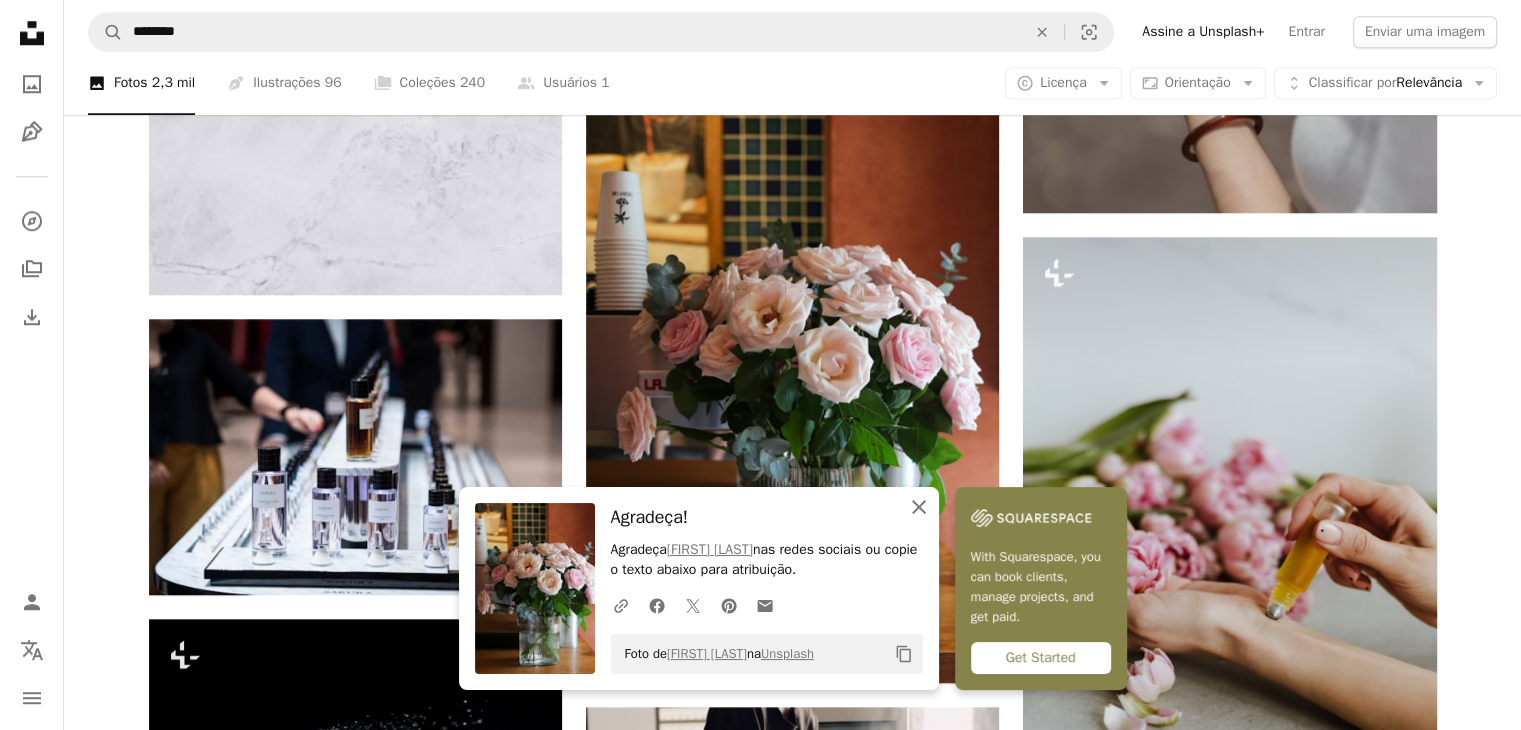 click on "An X shape" 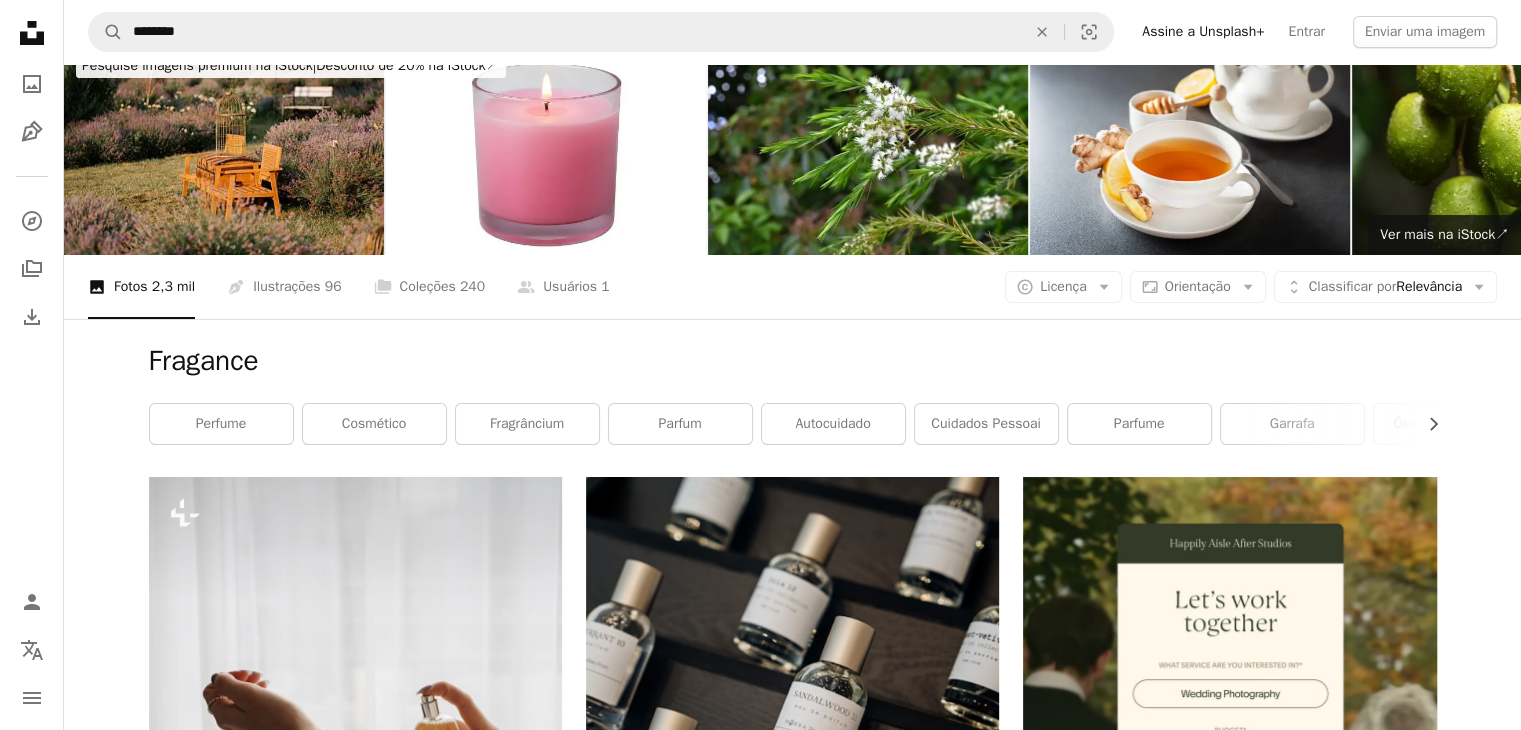 scroll, scrollTop: 0, scrollLeft: 0, axis: both 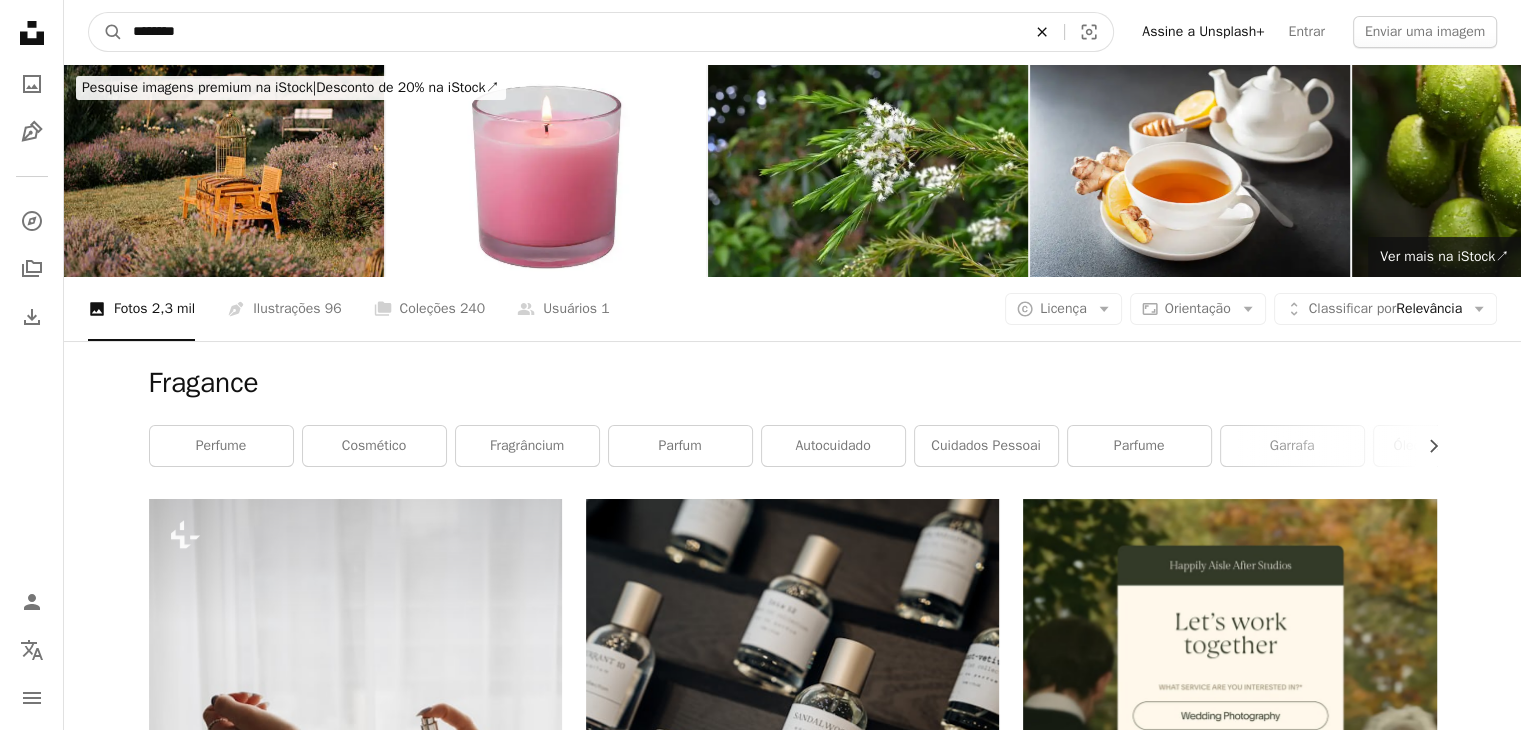 click on "An X shape" 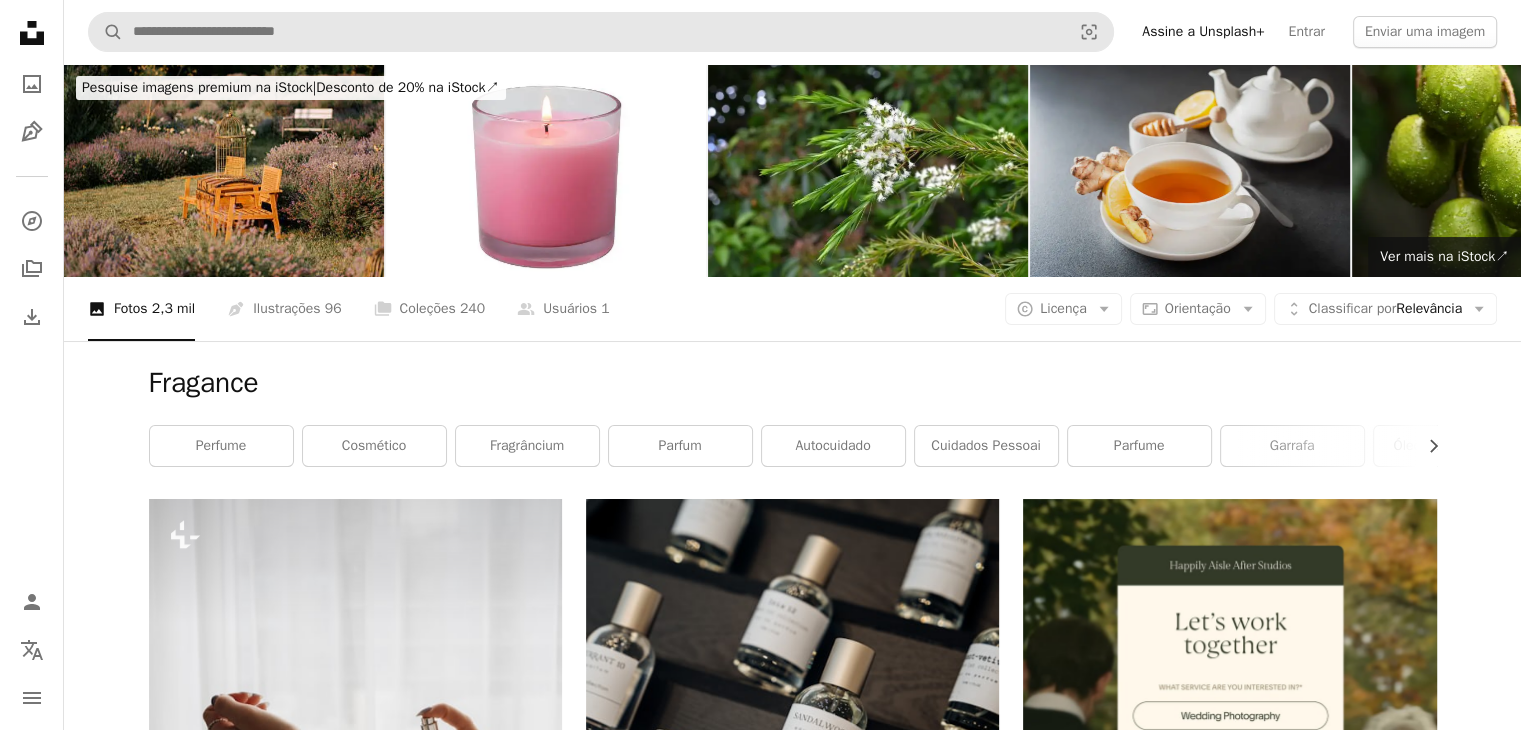 click at bounding box center (1190, 170) 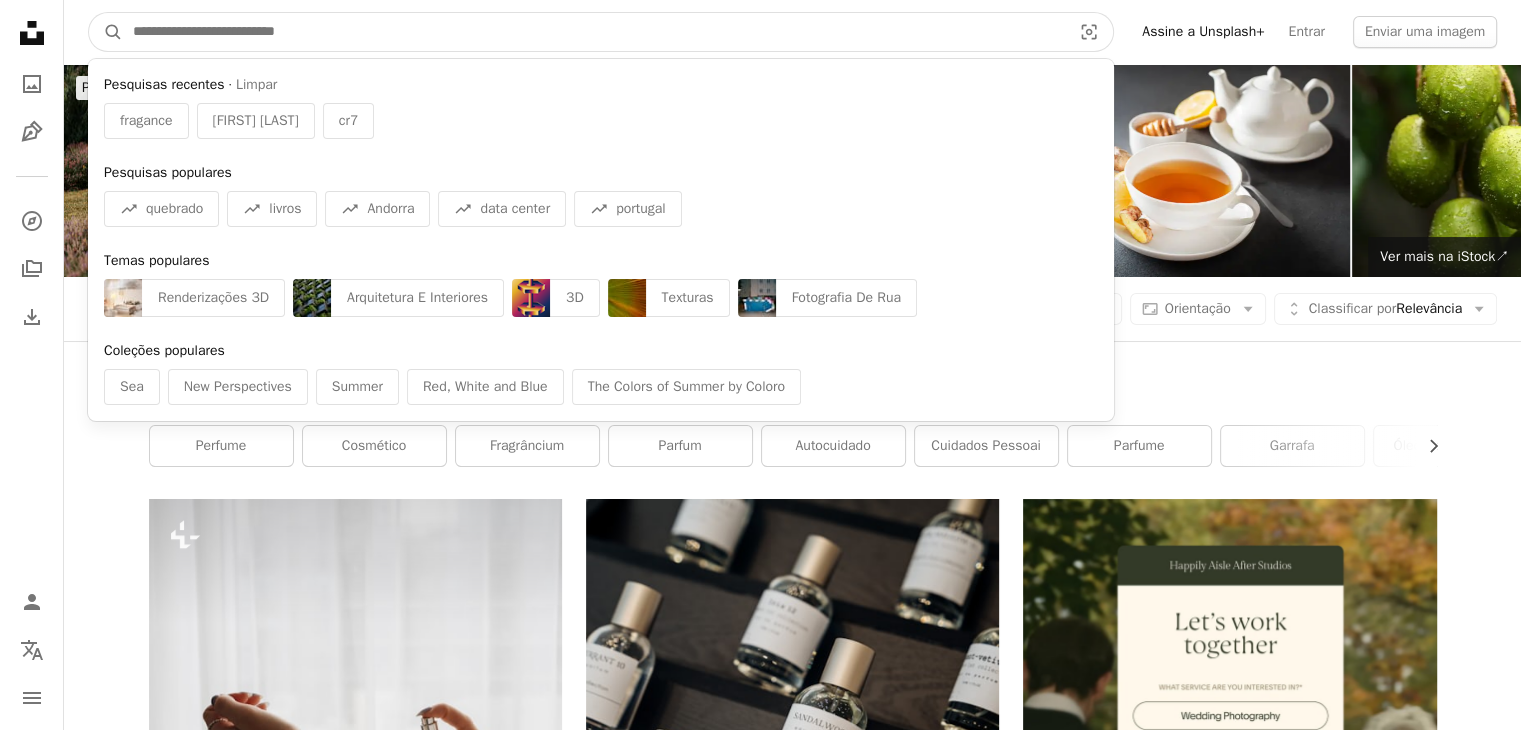 click at bounding box center [594, 32] 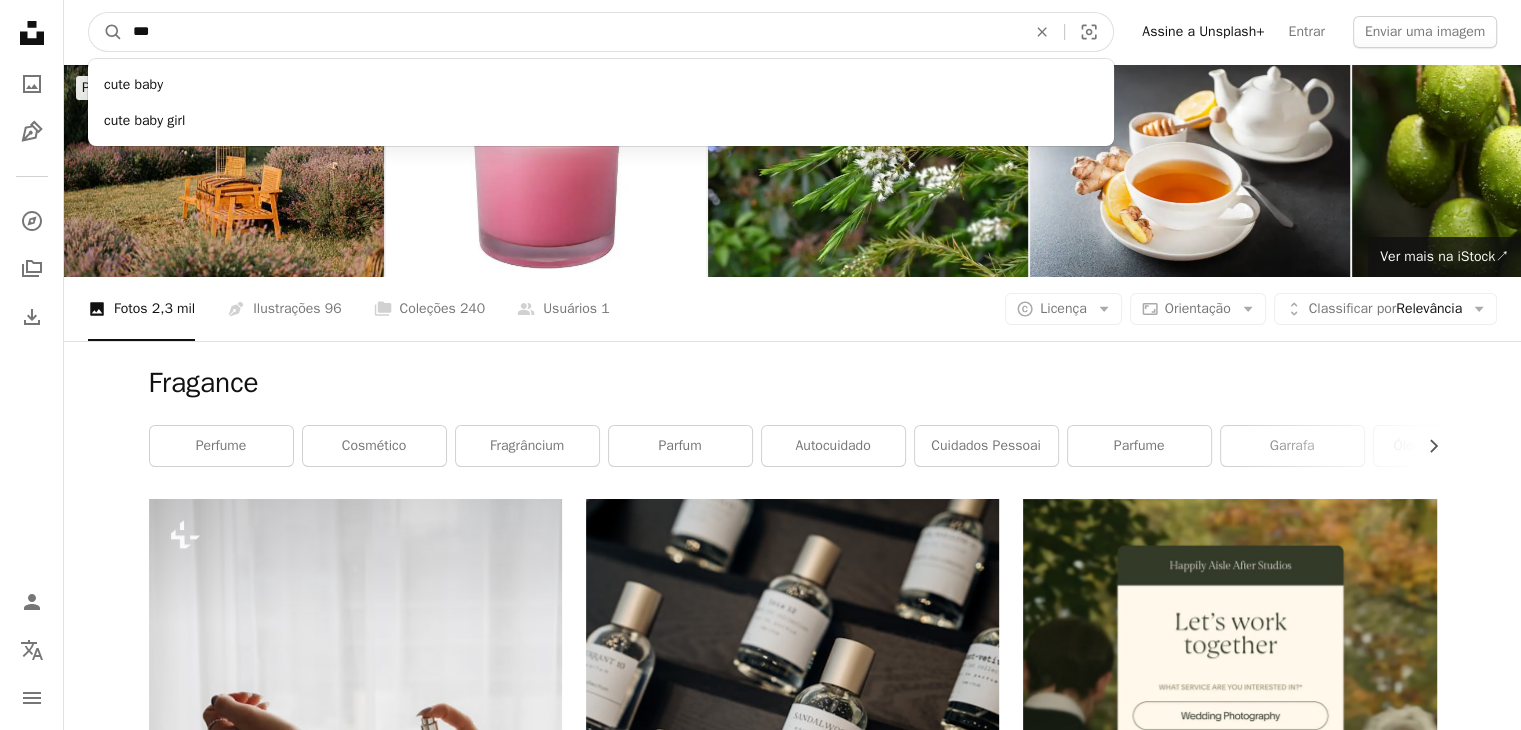type on "****" 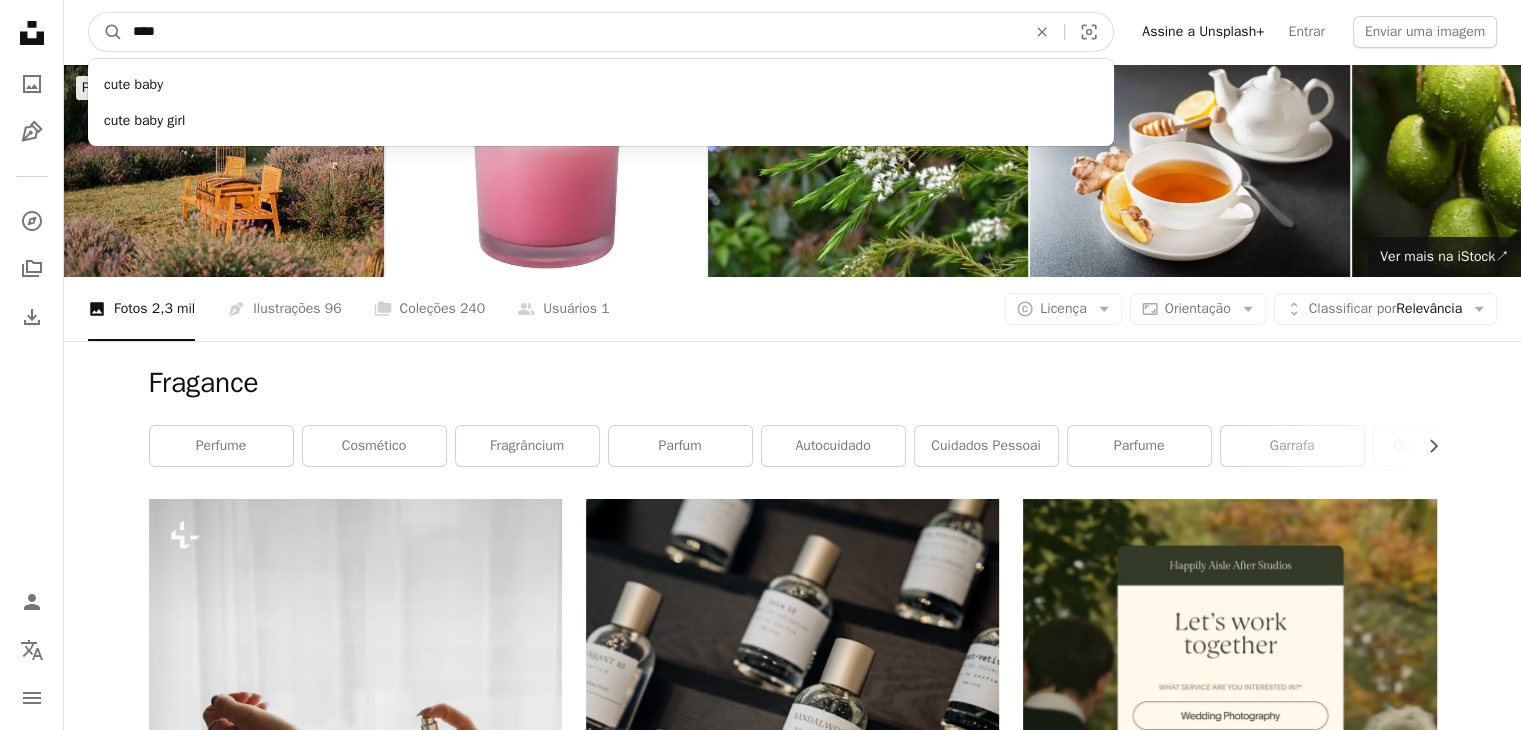click on "A magnifying glass" at bounding box center (106, 32) 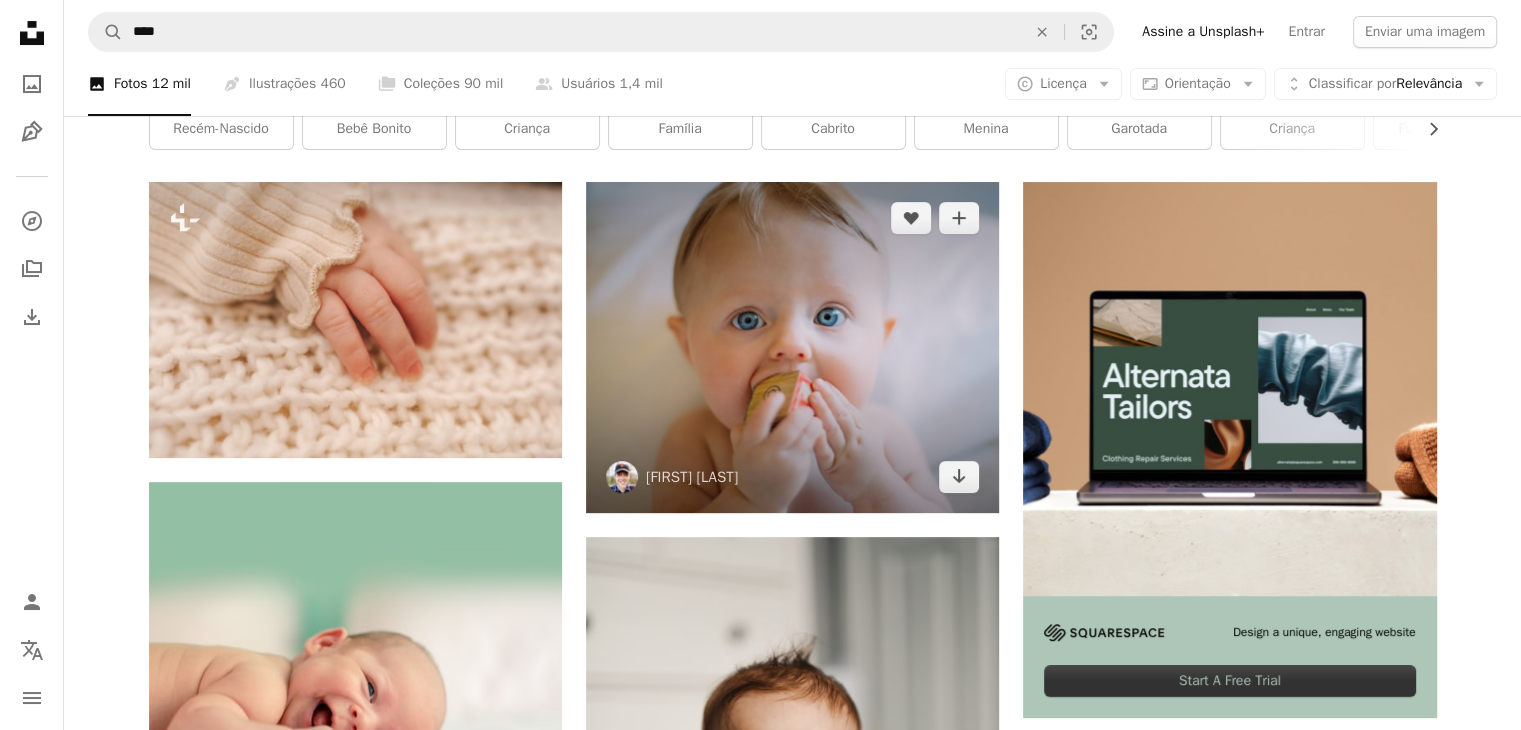 scroll, scrollTop: 320, scrollLeft: 0, axis: vertical 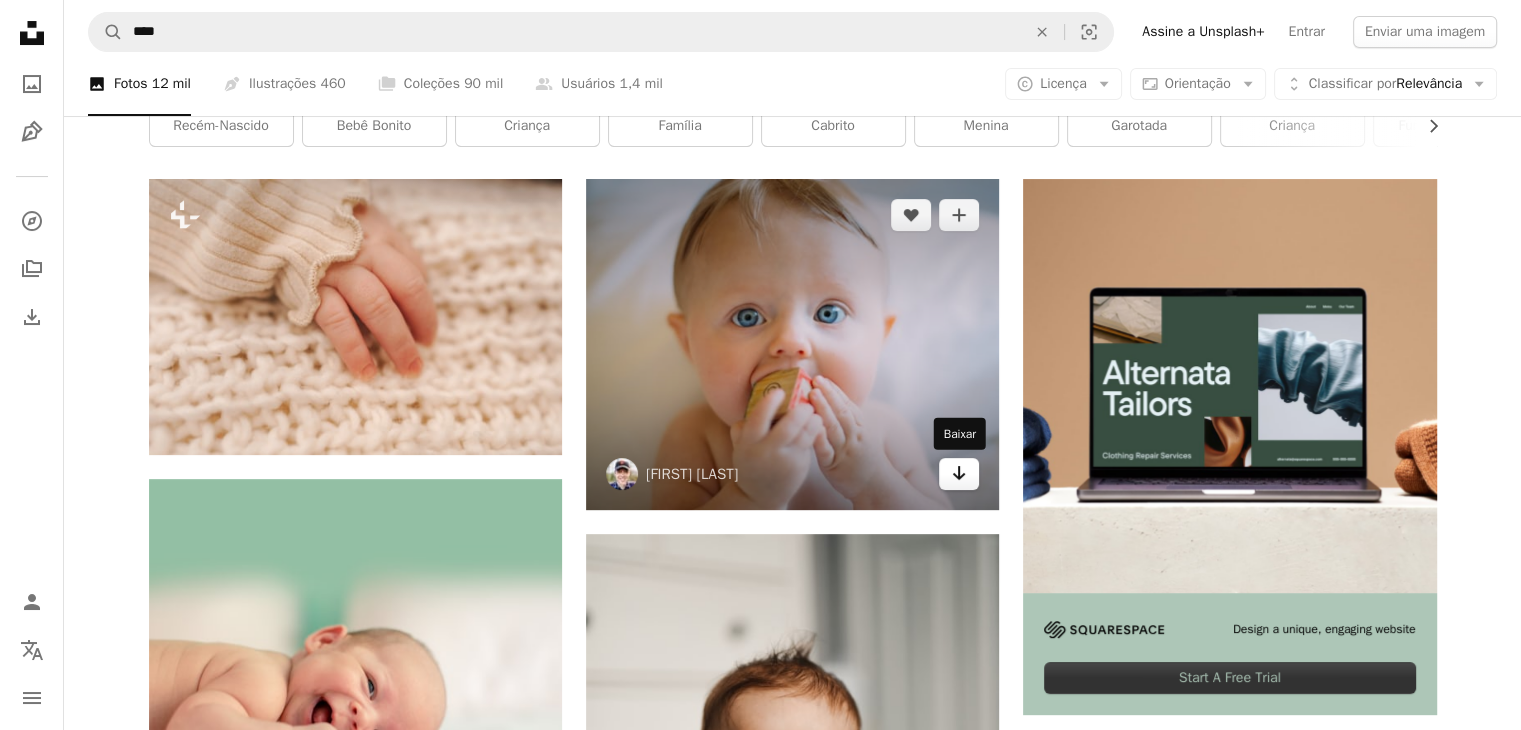 click on "Arrow pointing down" 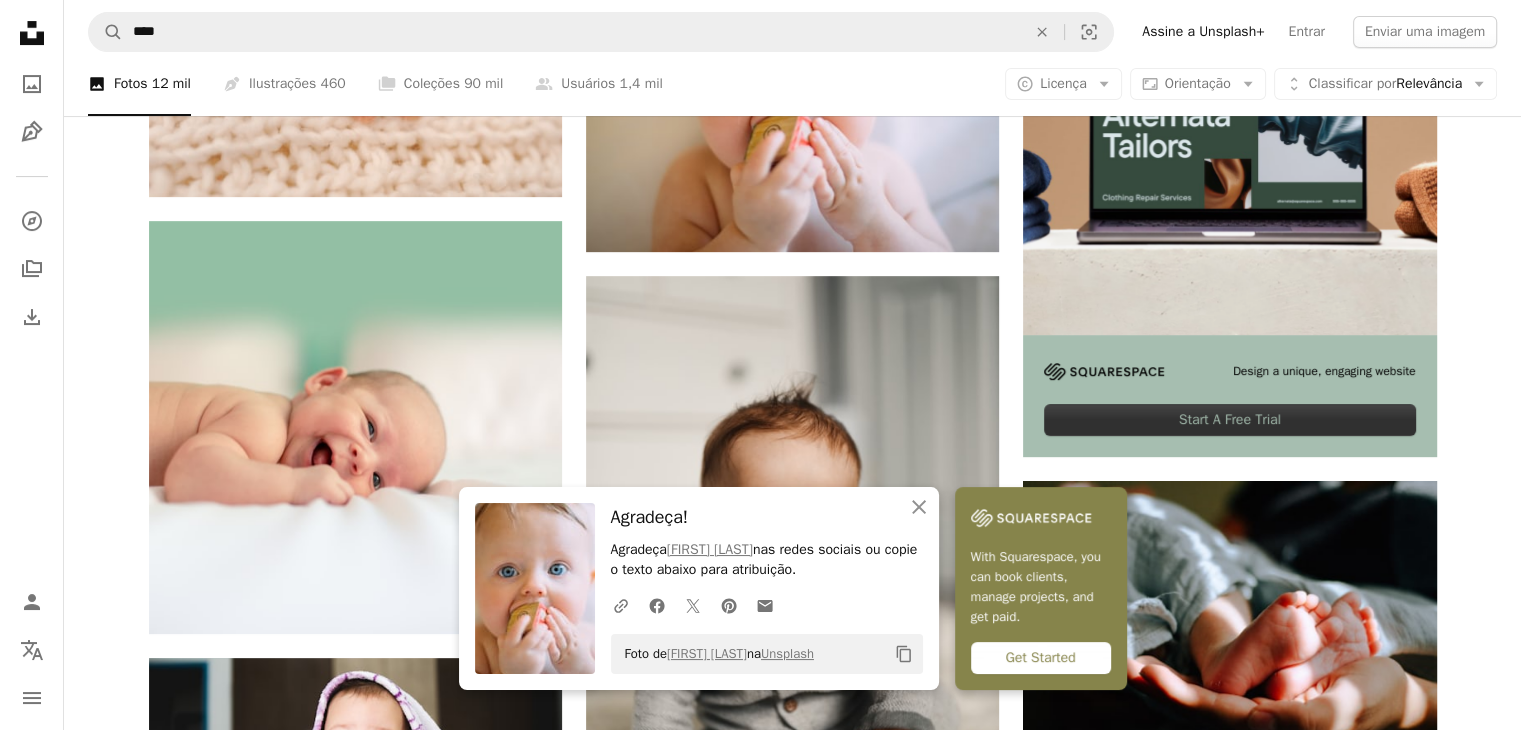 scroll, scrollTop: 680, scrollLeft: 0, axis: vertical 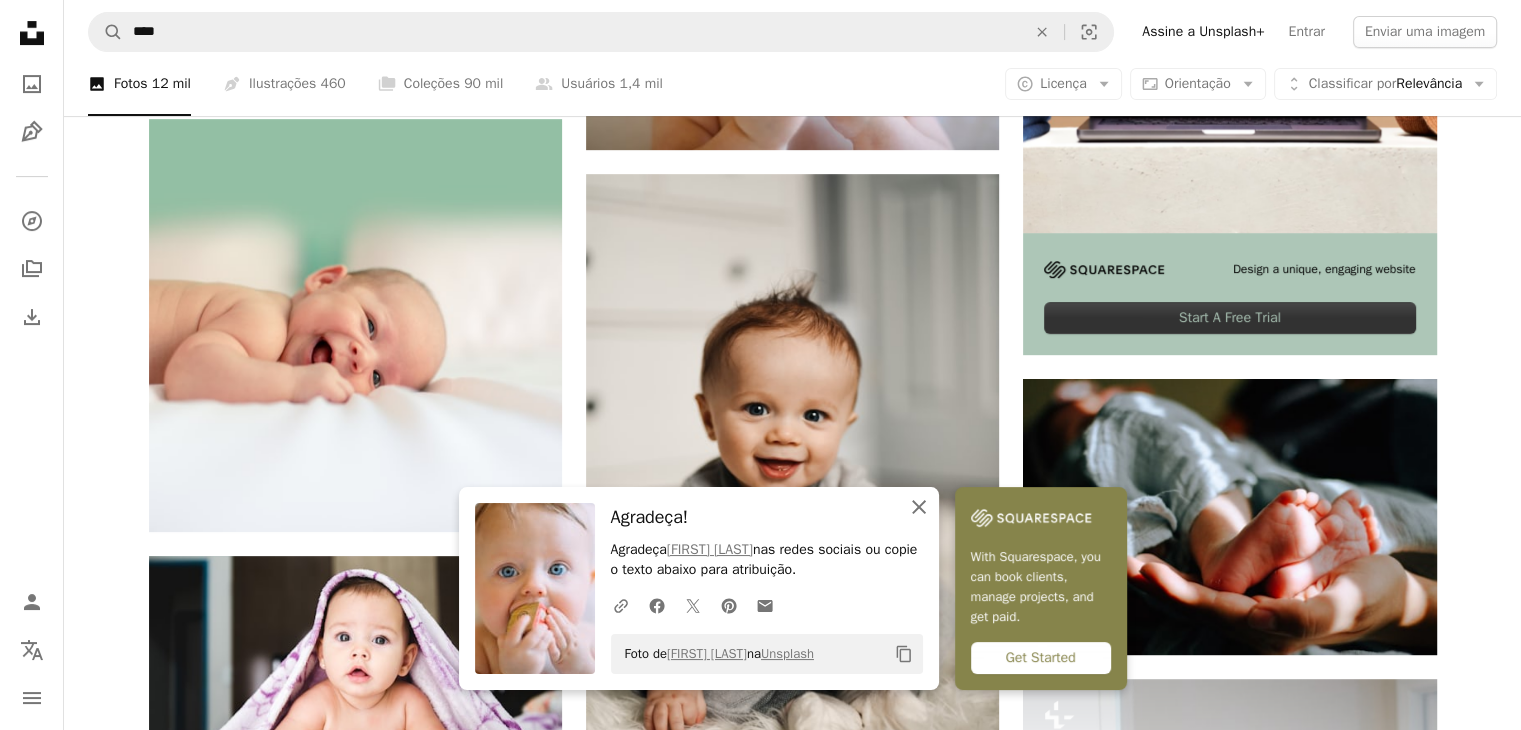 click on "An X shape" 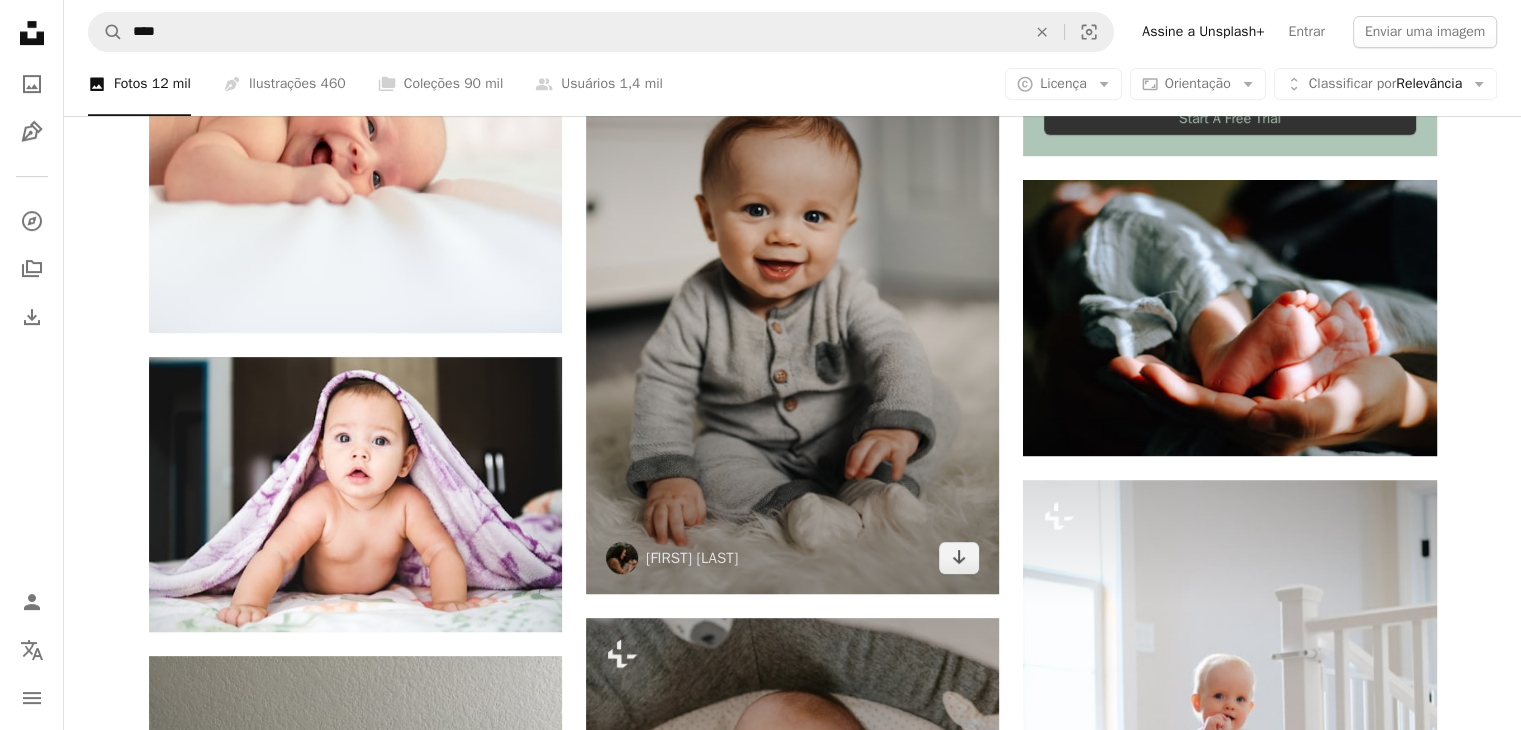 scroll, scrollTop: 880, scrollLeft: 0, axis: vertical 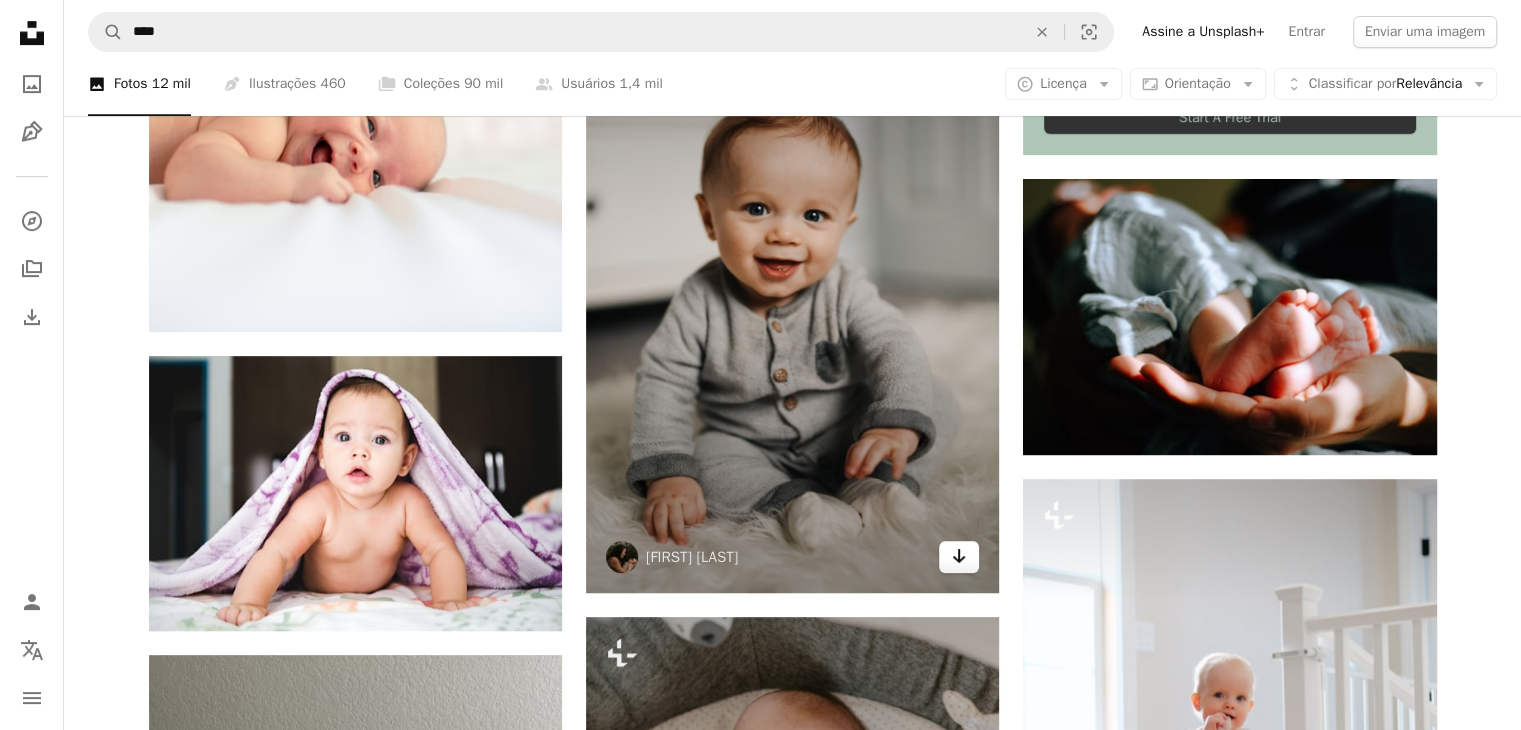 click on "Arrow pointing down" 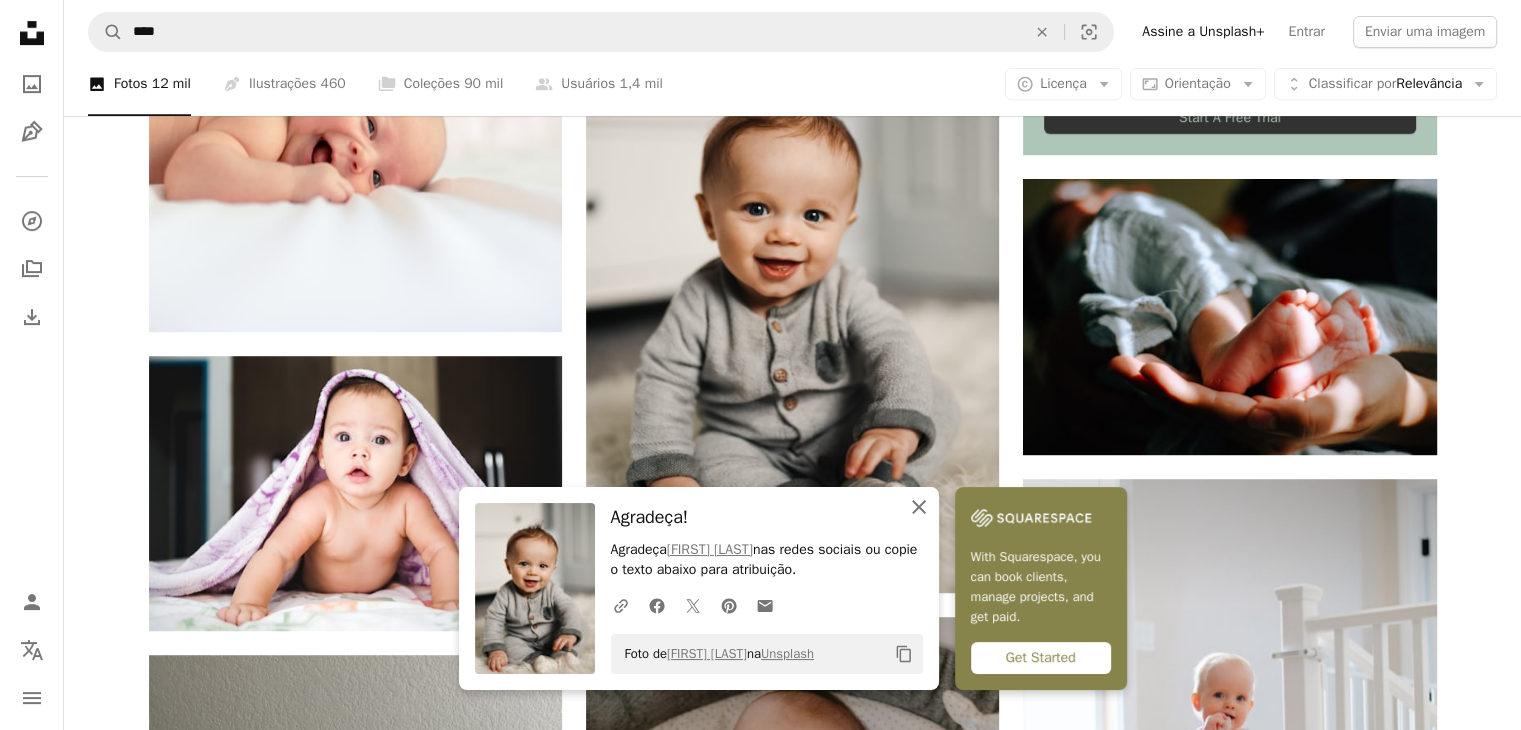 click 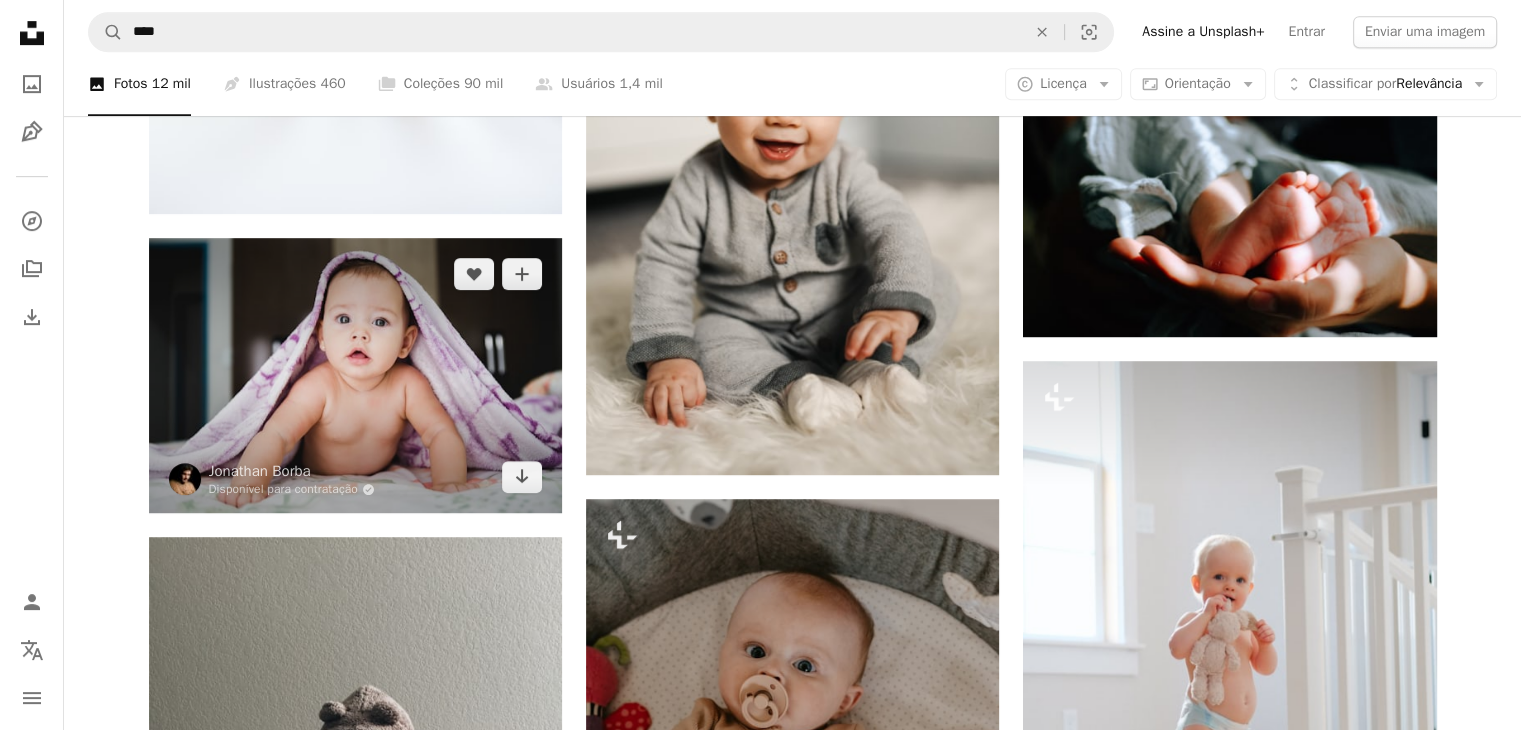 scroll, scrollTop: 1000, scrollLeft: 0, axis: vertical 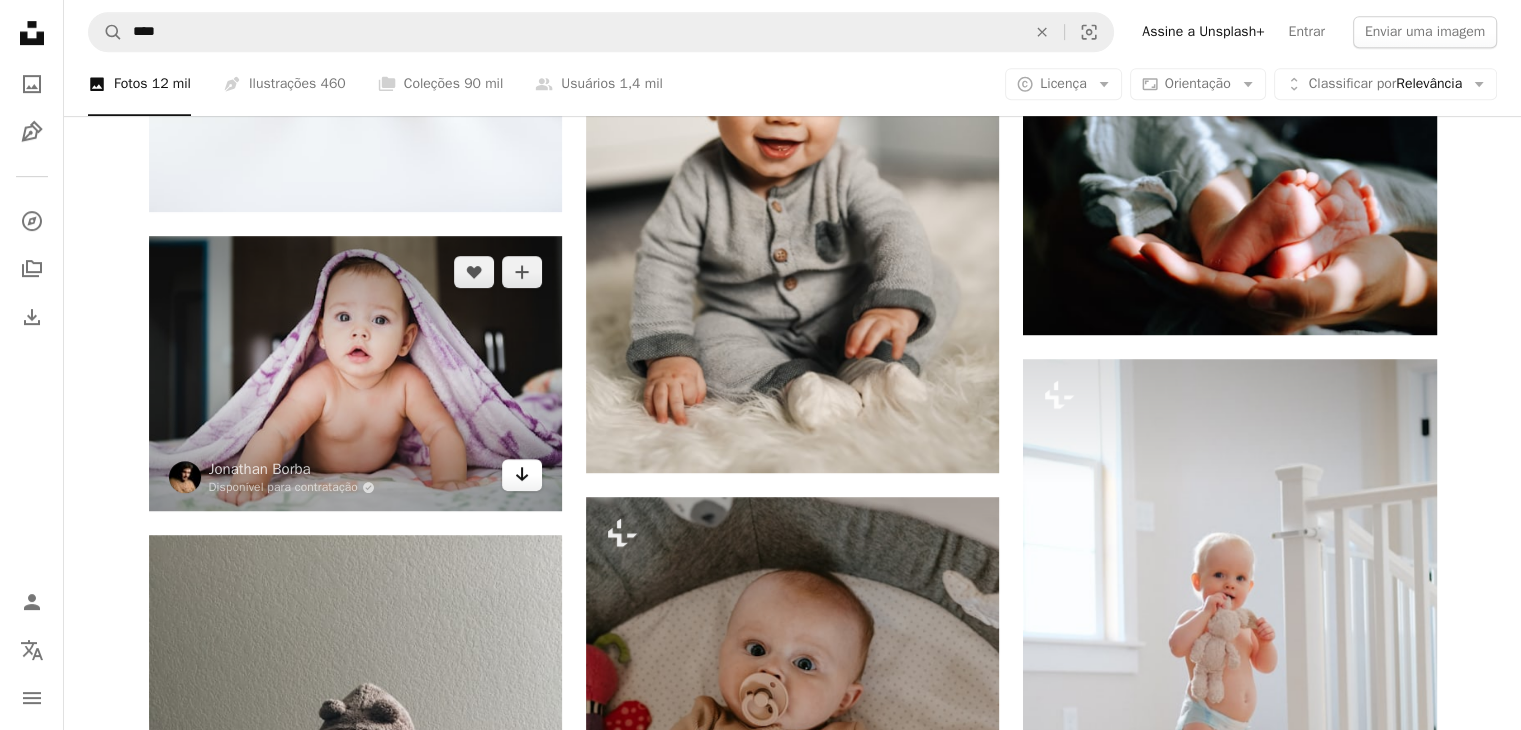 click on "Arrow pointing down" 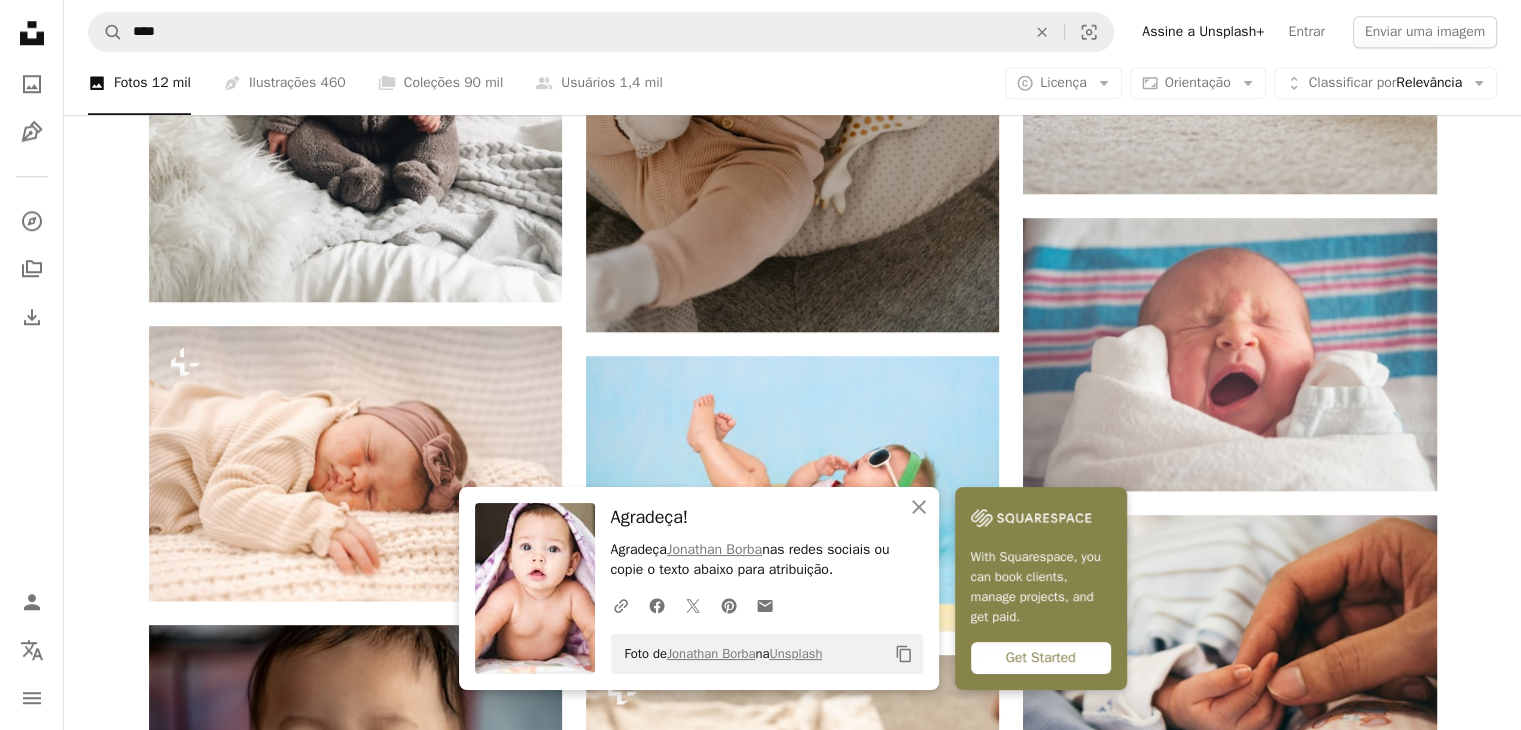 scroll, scrollTop: 1800, scrollLeft: 0, axis: vertical 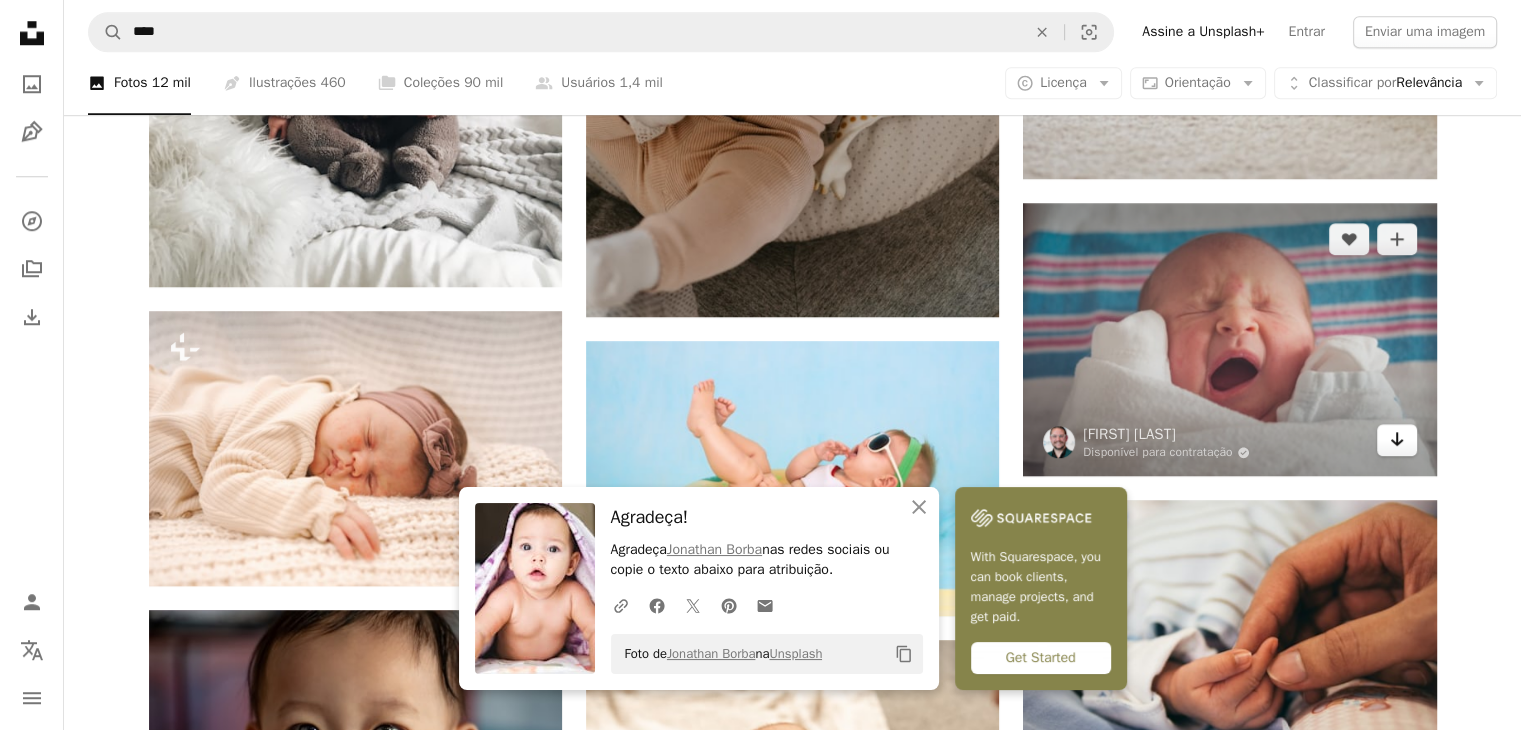 click on "Arrow pointing down" at bounding box center [1397, 440] 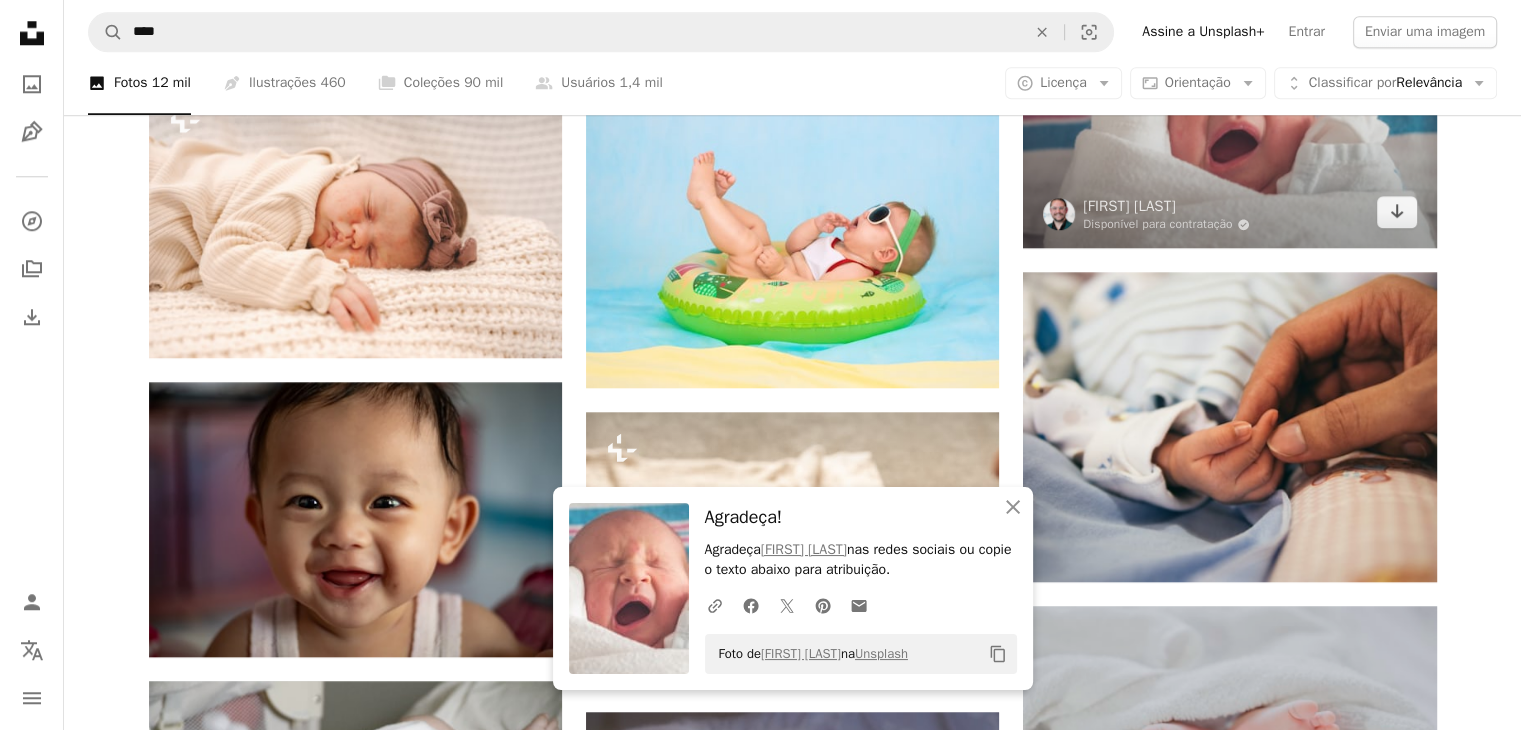 scroll, scrollTop: 2040, scrollLeft: 0, axis: vertical 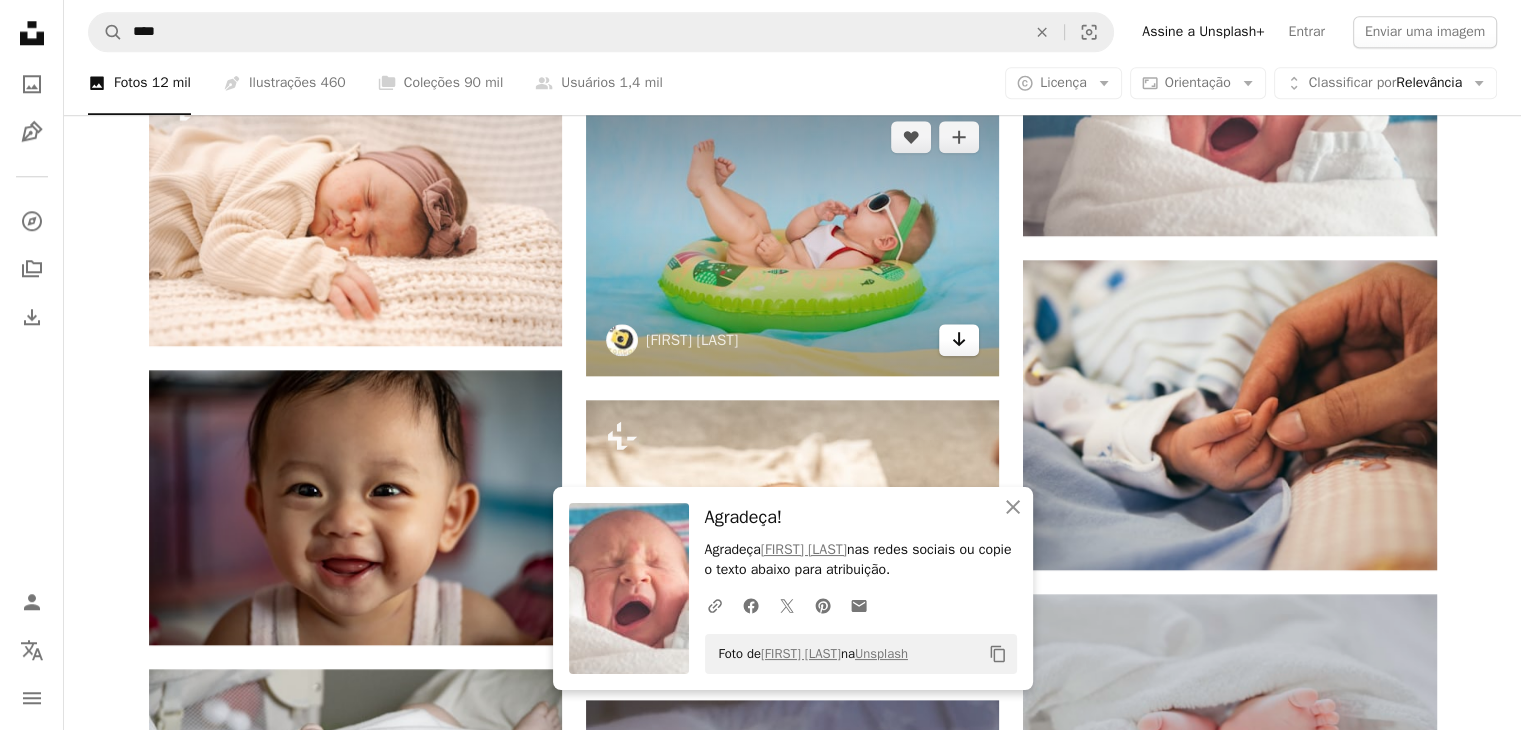 click on "Arrow pointing down" 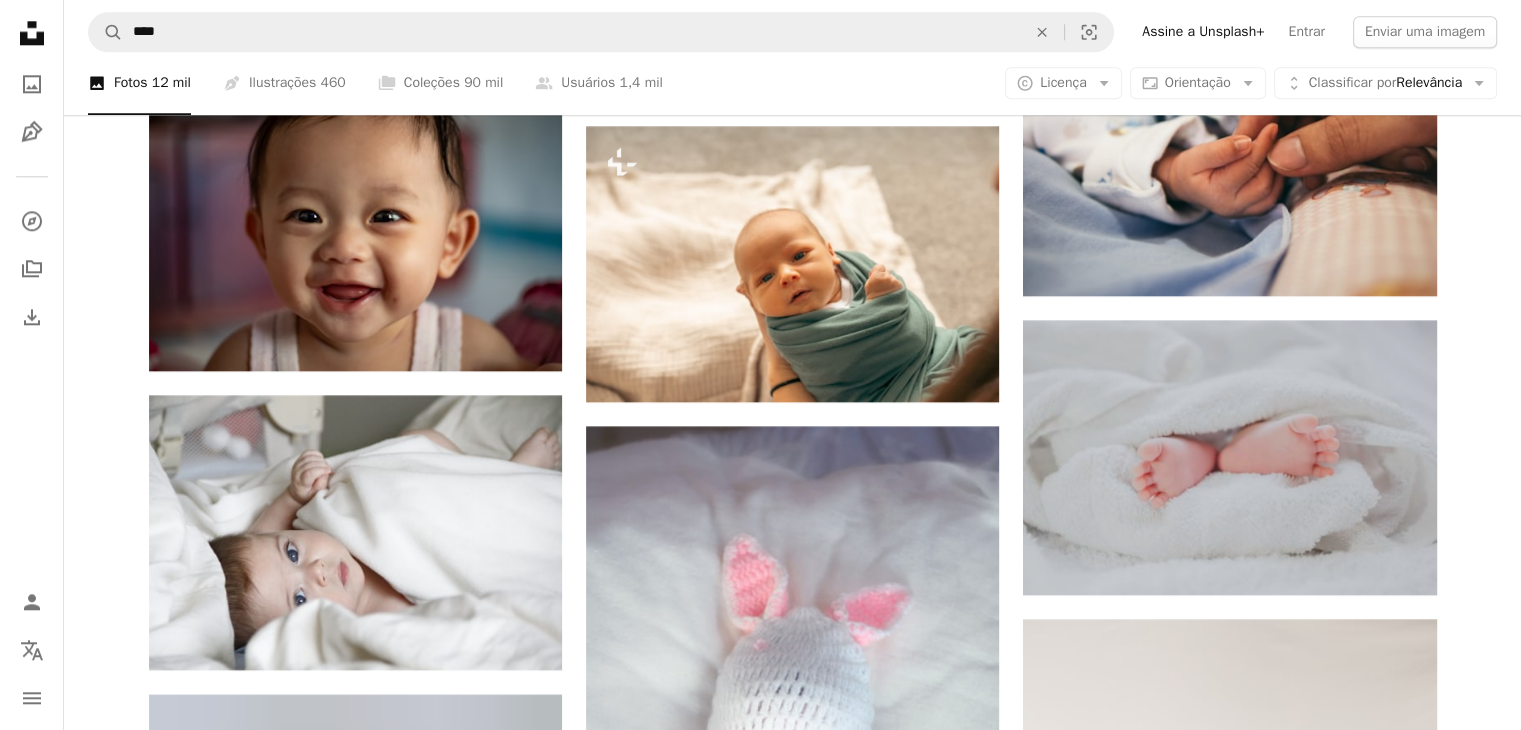 scroll, scrollTop: 2320, scrollLeft: 0, axis: vertical 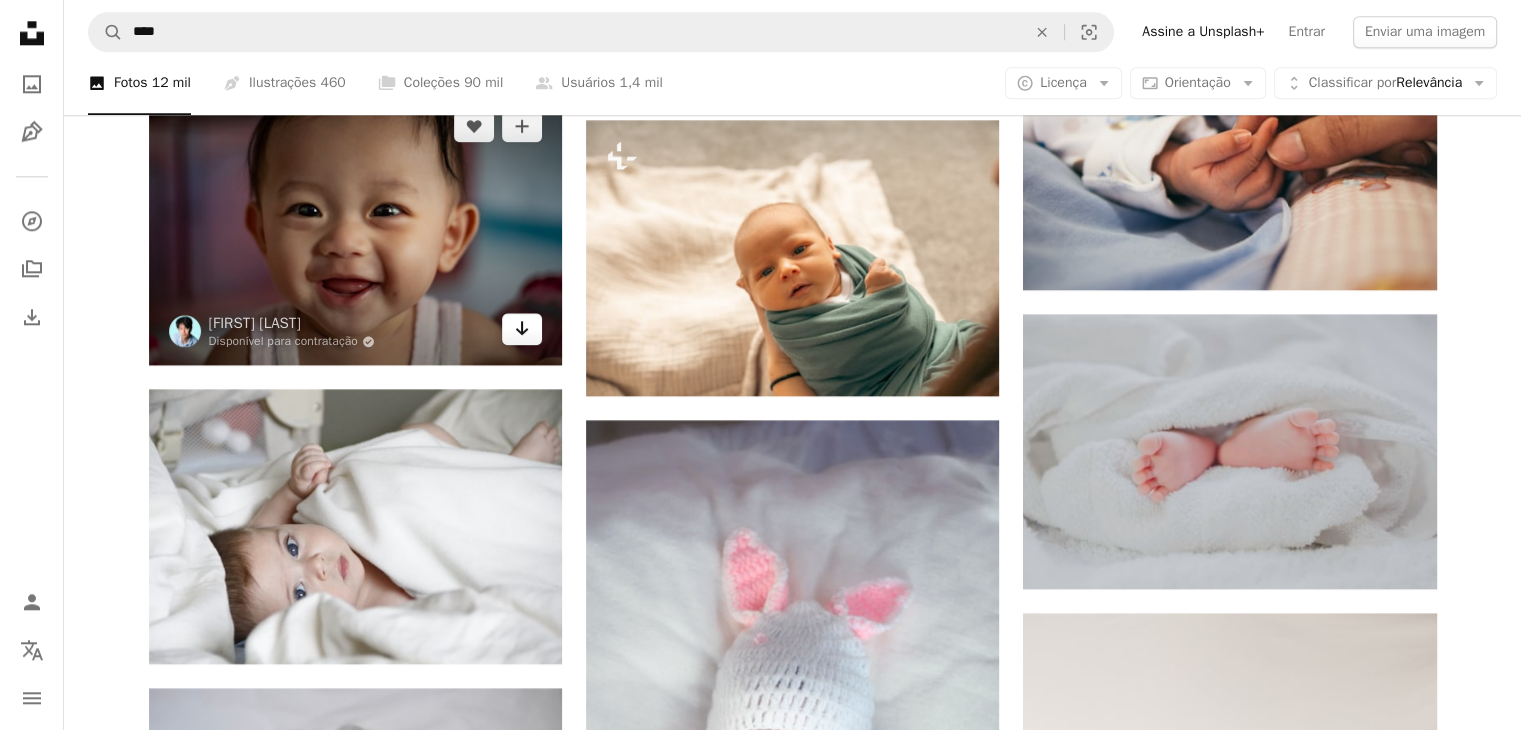 click on "Arrow pointing down" 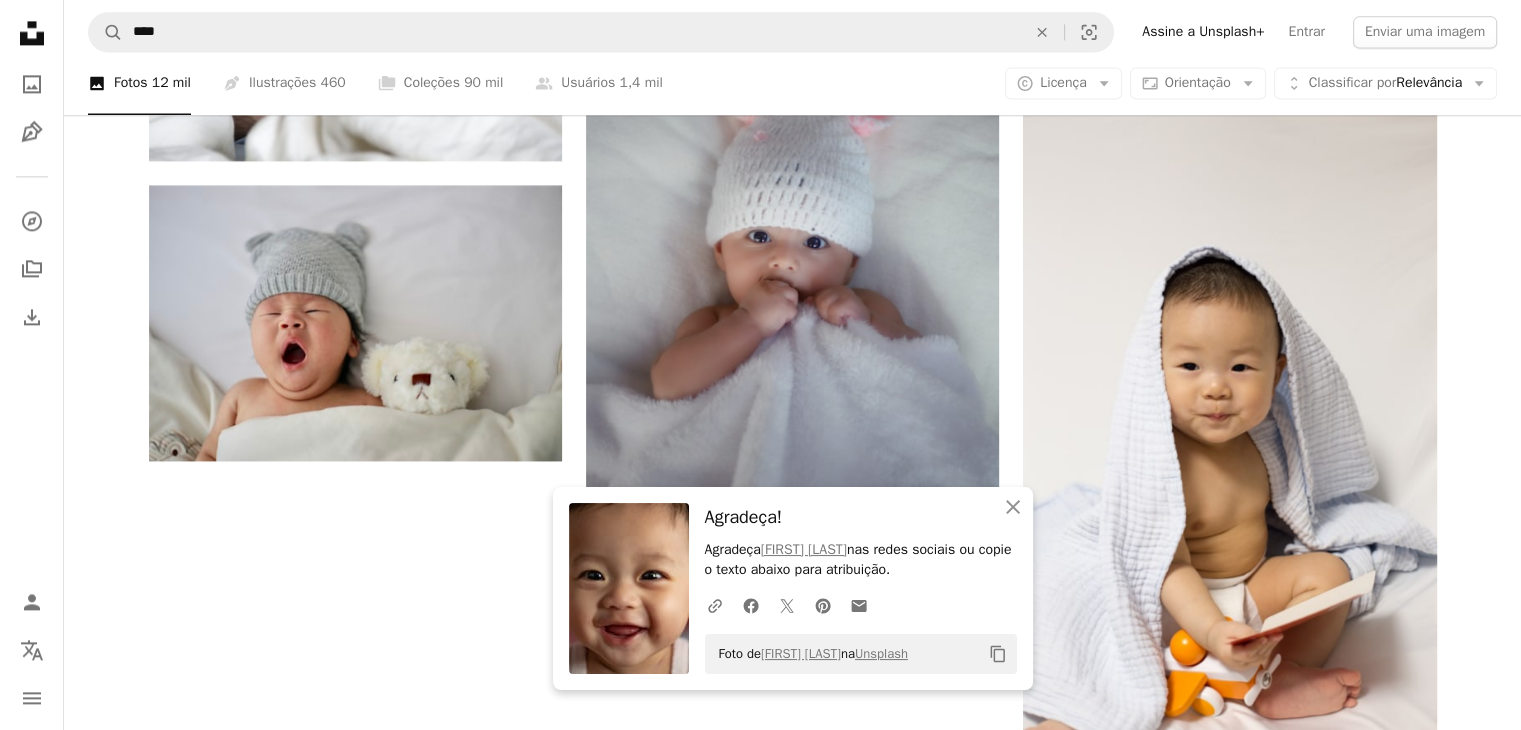 scroll, scrollTop: 2840, scrollLeft: 0, axis: vertical 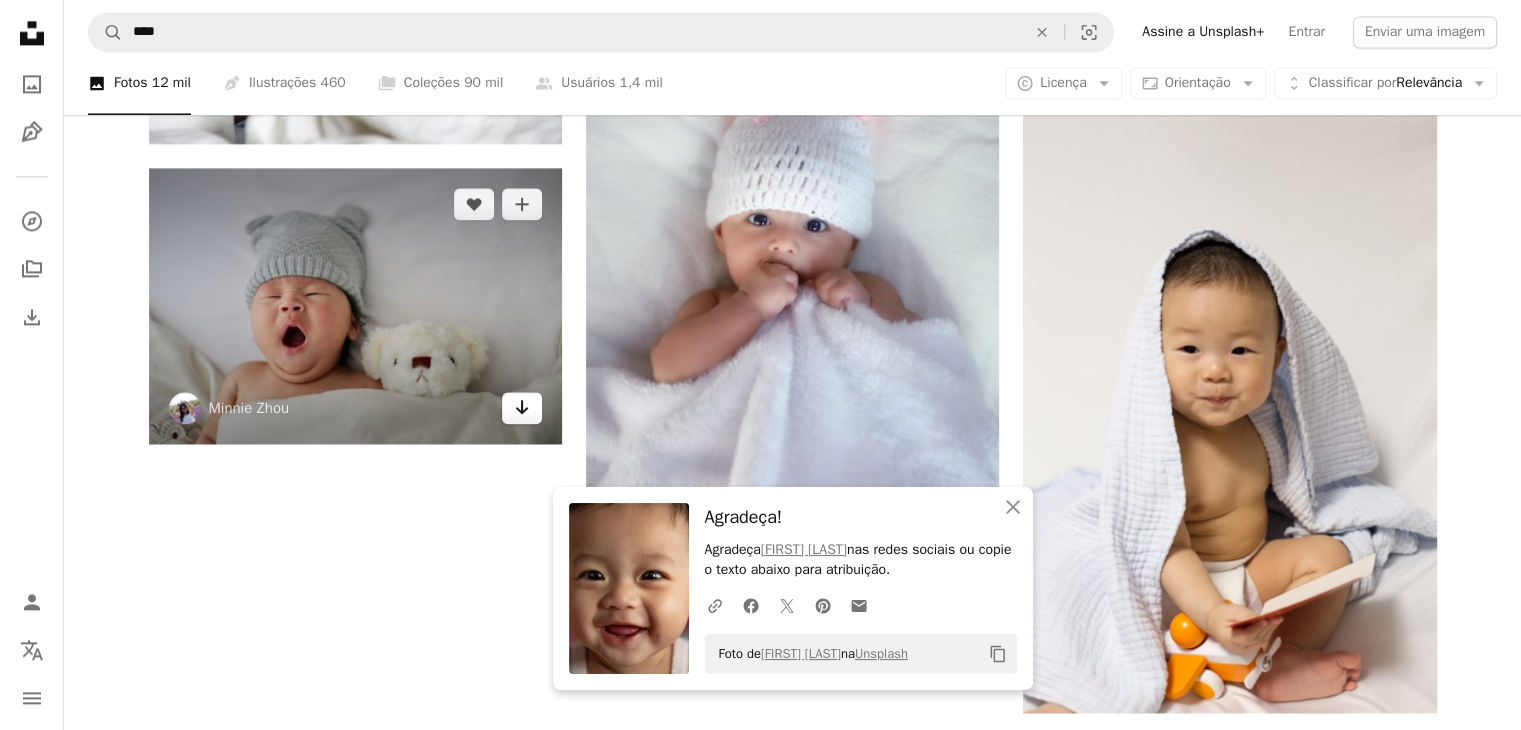 click on "Arrow pointing down" at bounding box center [522, 408] 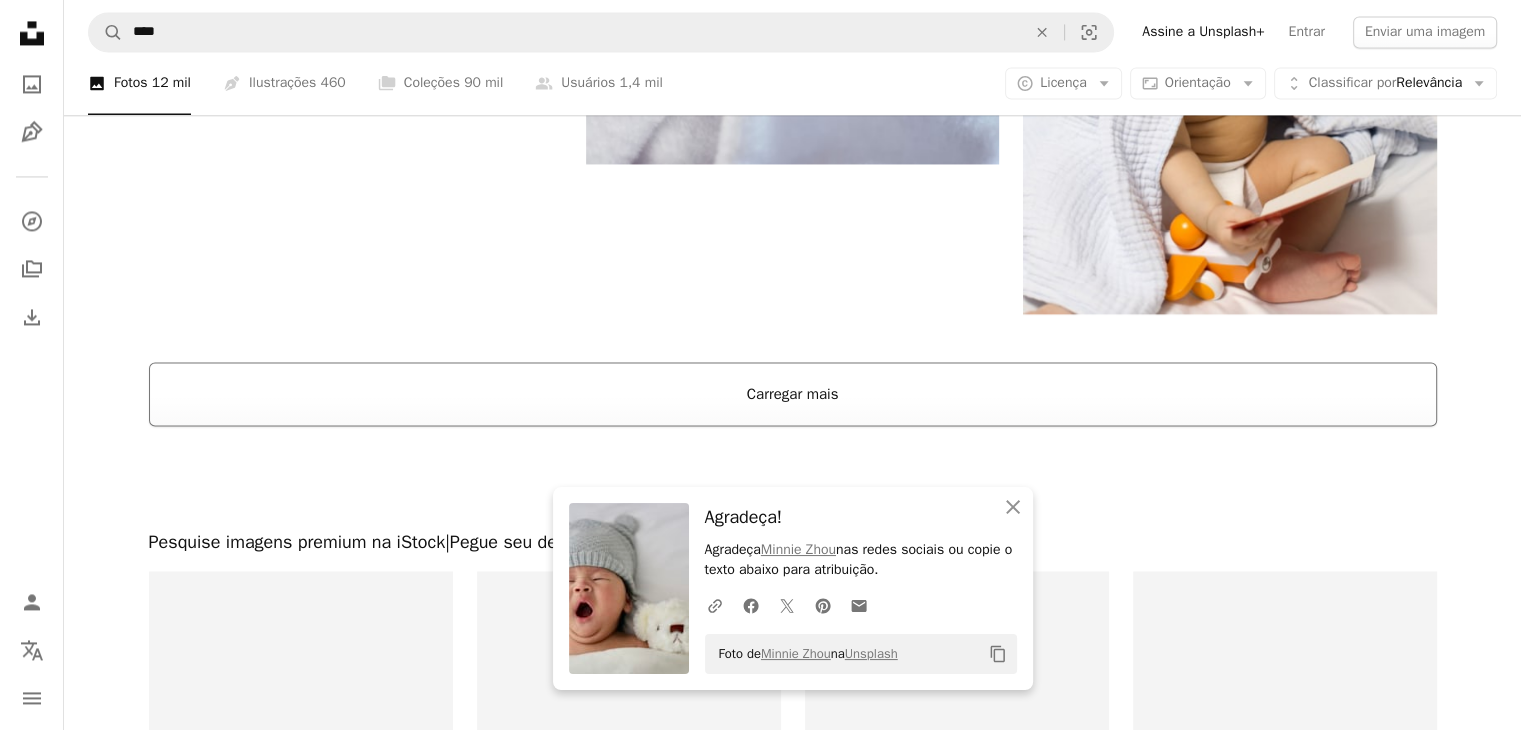 scroll, scrollTop: 3240, scrollLeft: 0, axis: vertical 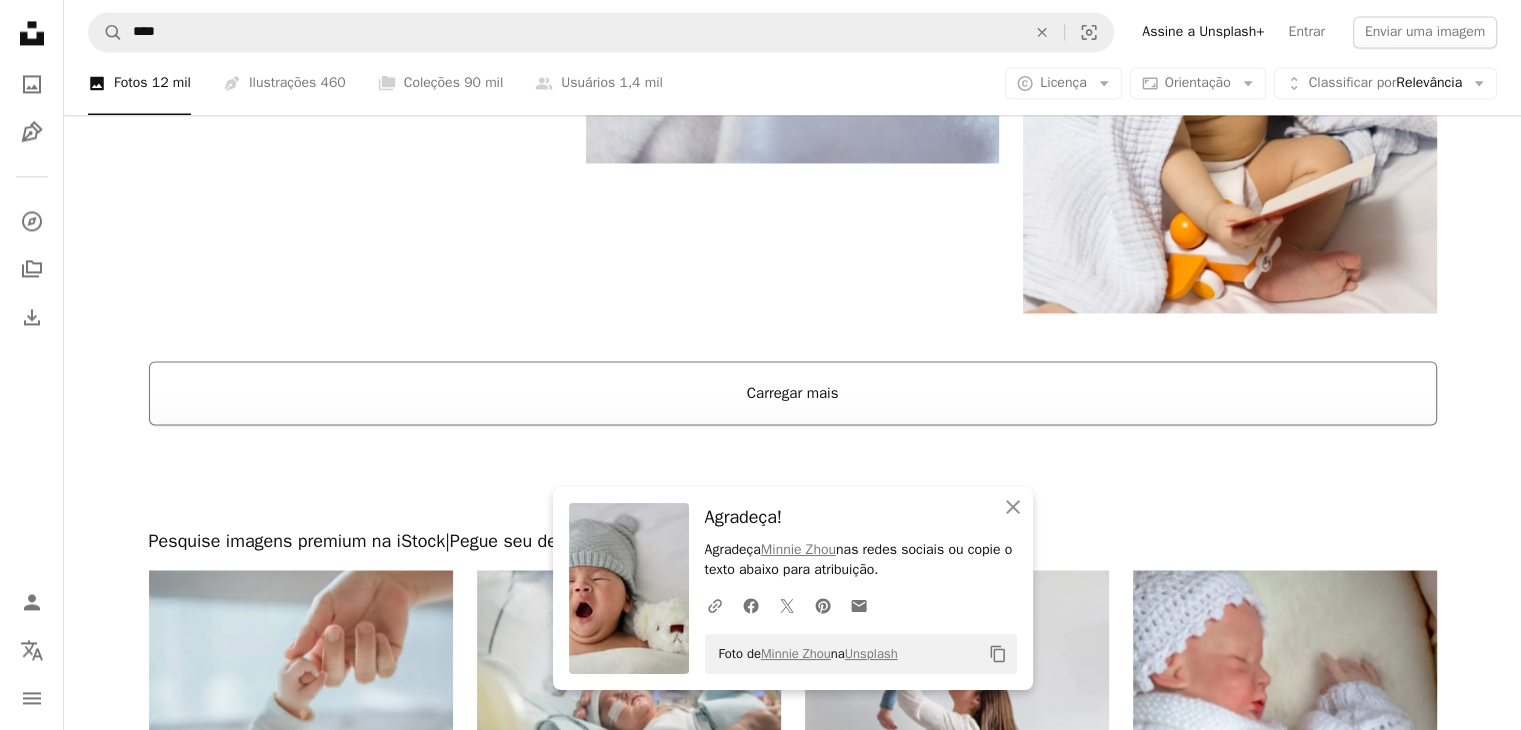 click on "Carregar mais" at bounding box center (793, 393) 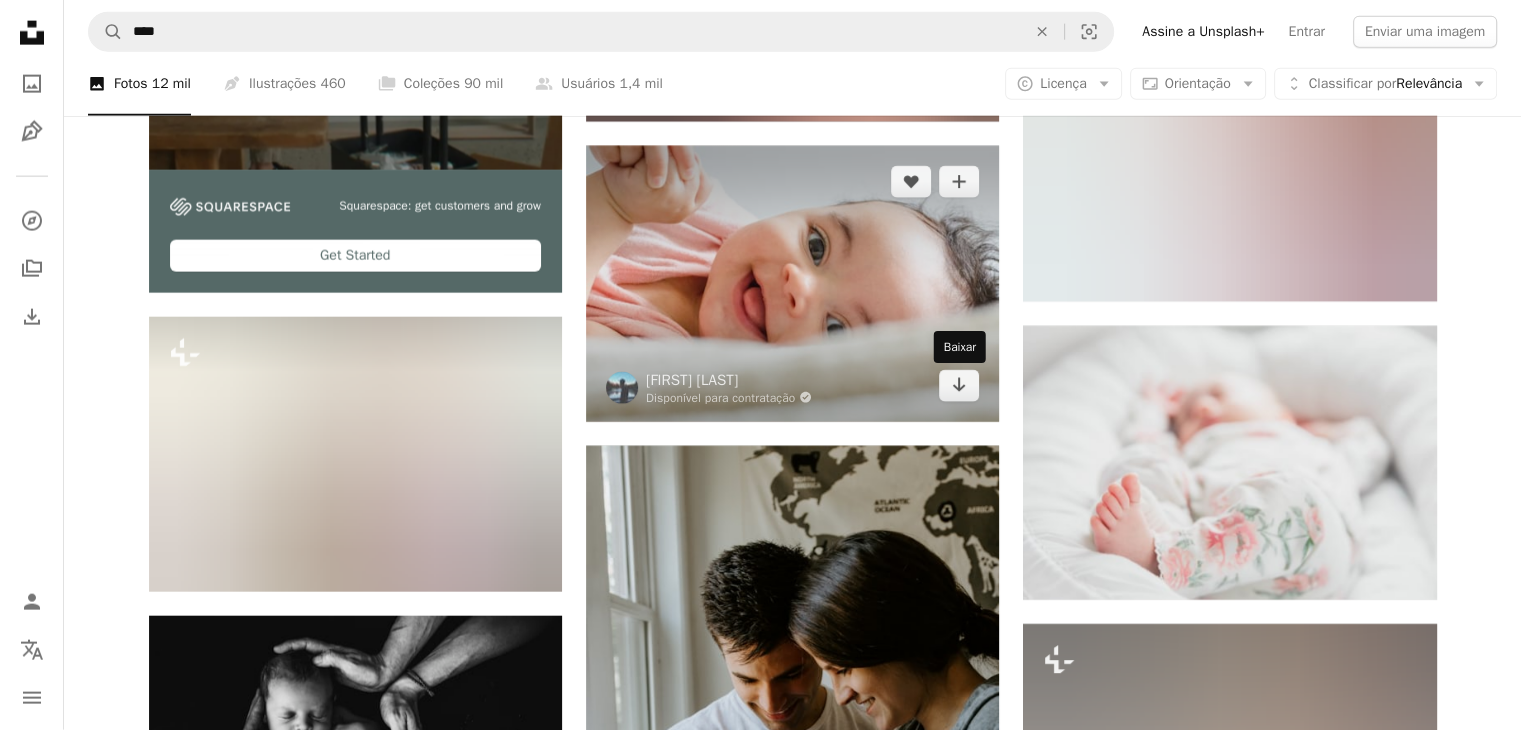 scroll, scrollTop: 4840, scrollLeft: 0, axis: vertical 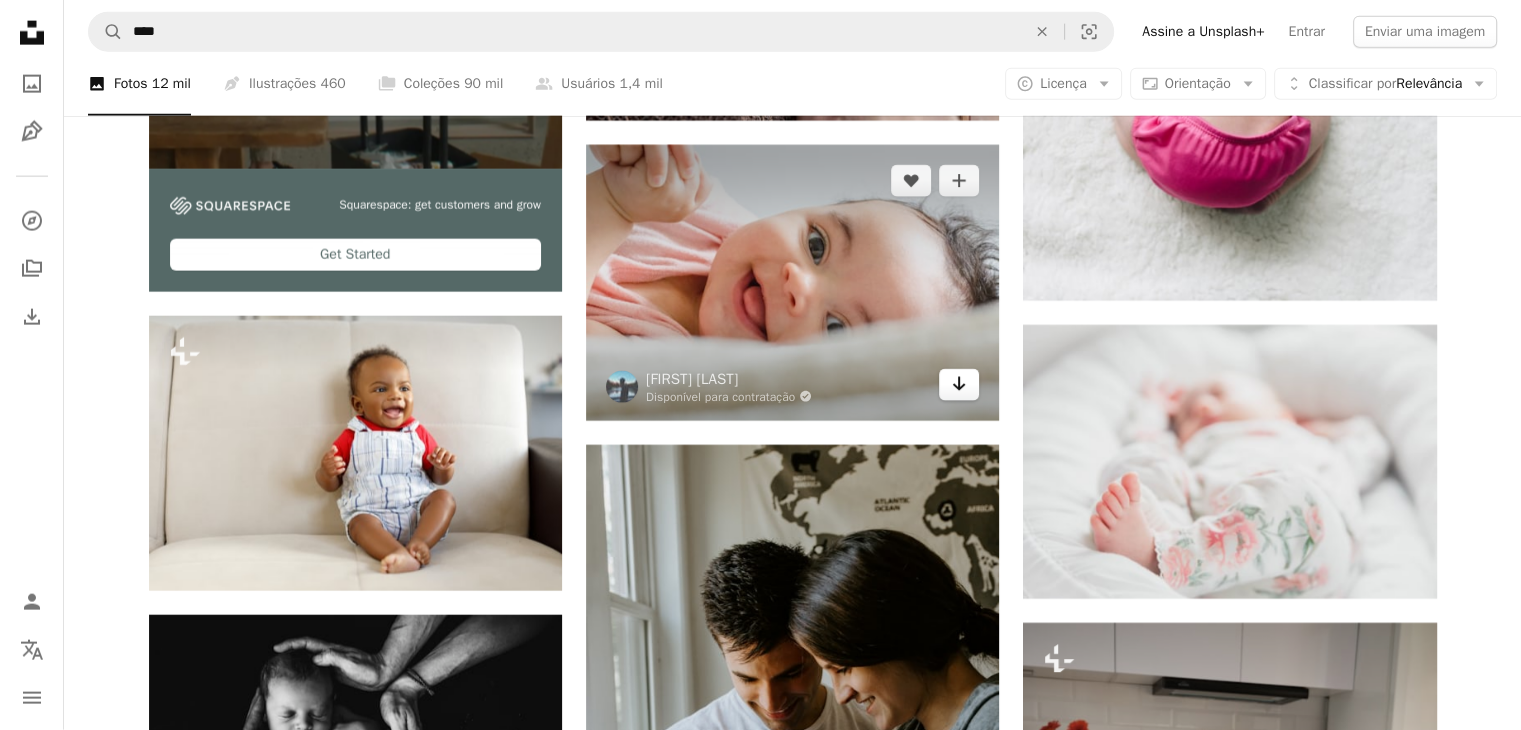 click on "Arrow pointing down" 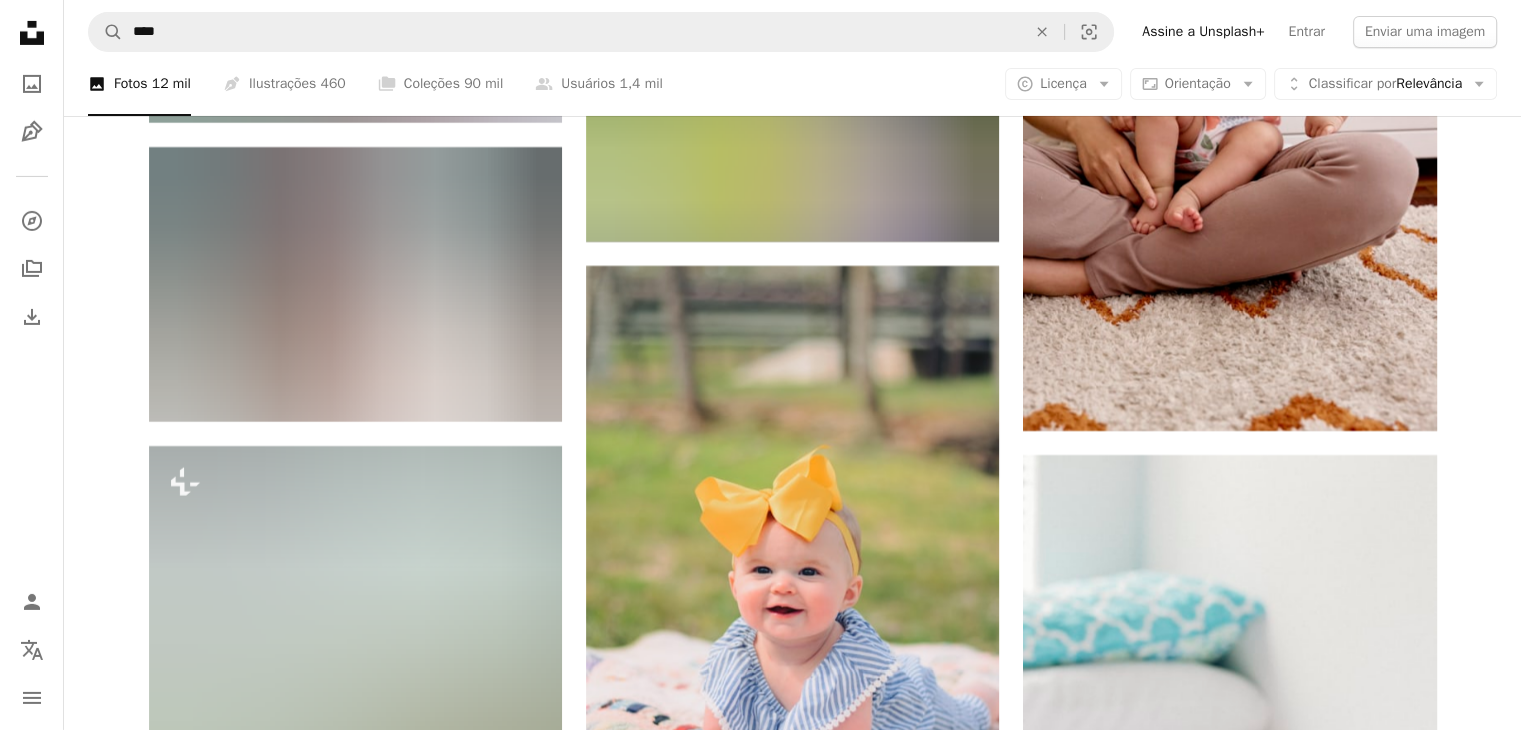 scroll, scrollTop: 6880, scrollLeft: 0, axis: vertical 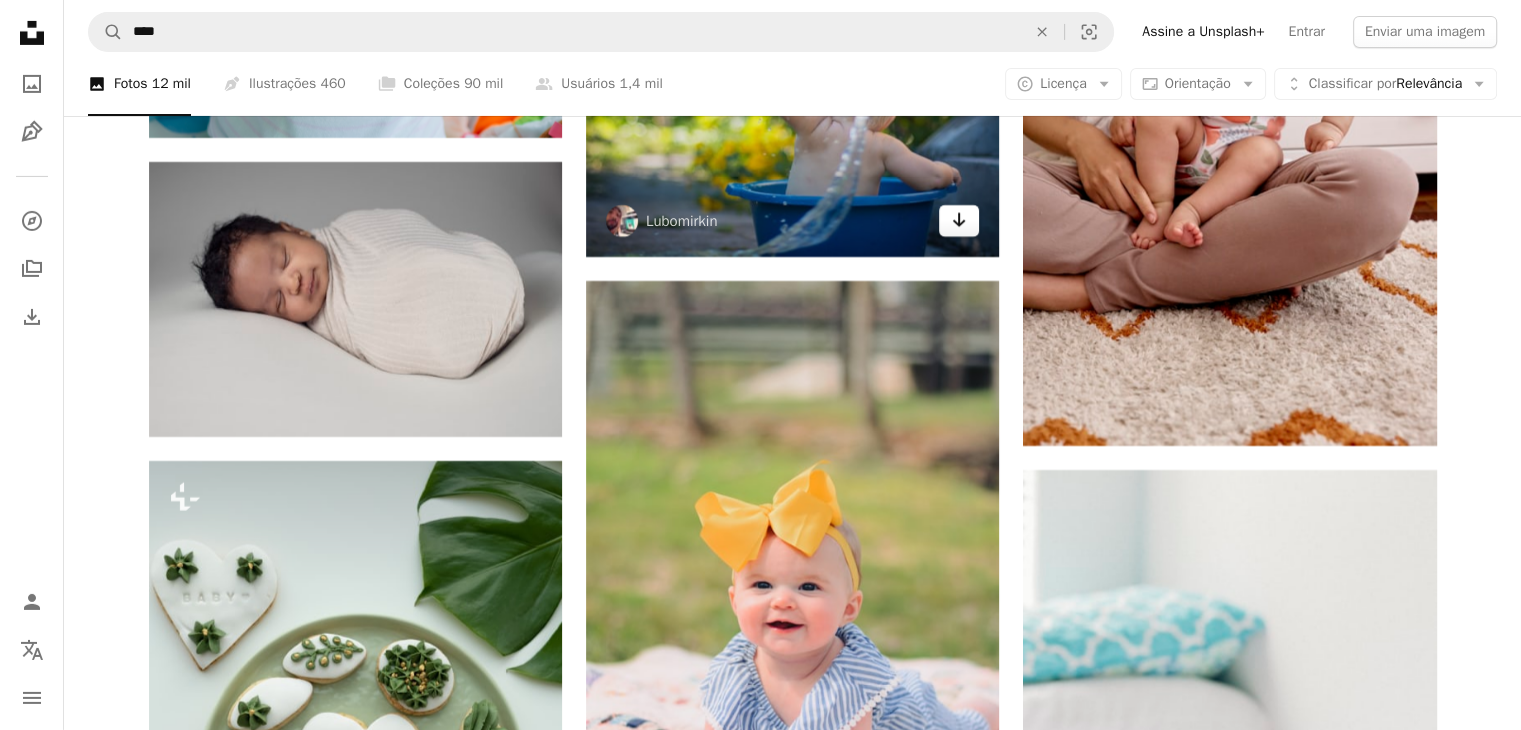 click on "Arrow pointing down" 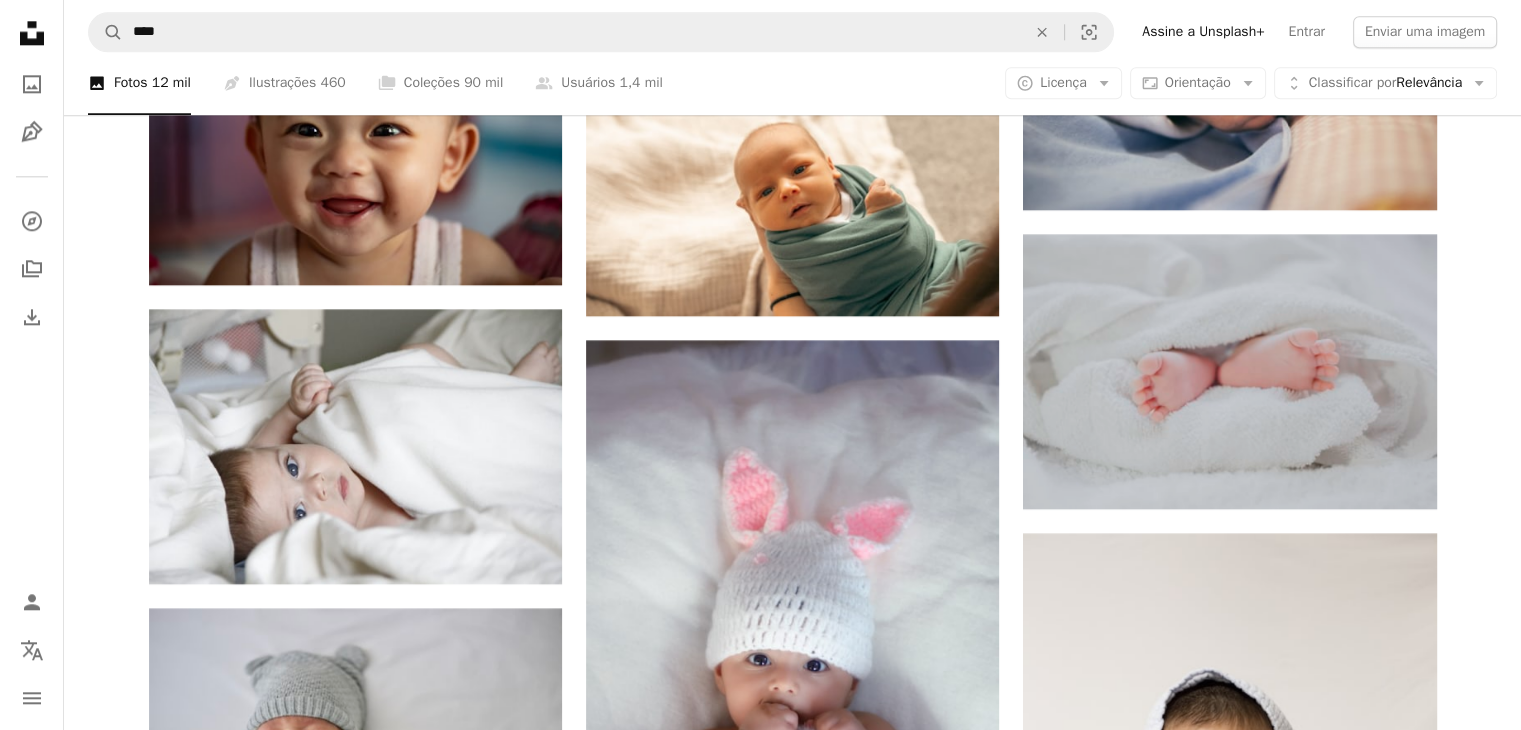 scroll, scrollTop: 2400, scrollLeft: 0, axis: vertical 